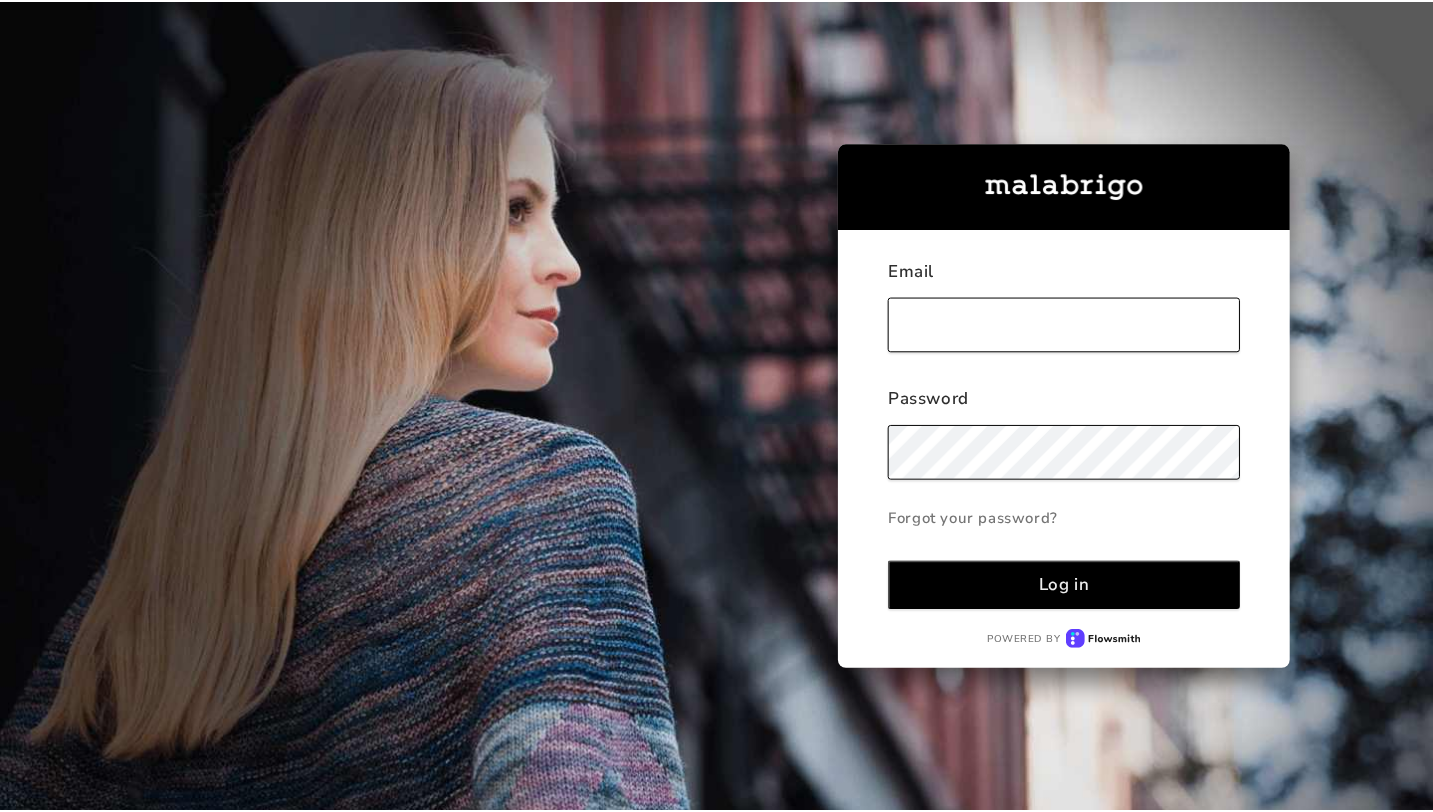 scroll, scrollTop: 0, scrollLeft: 0, axis: both 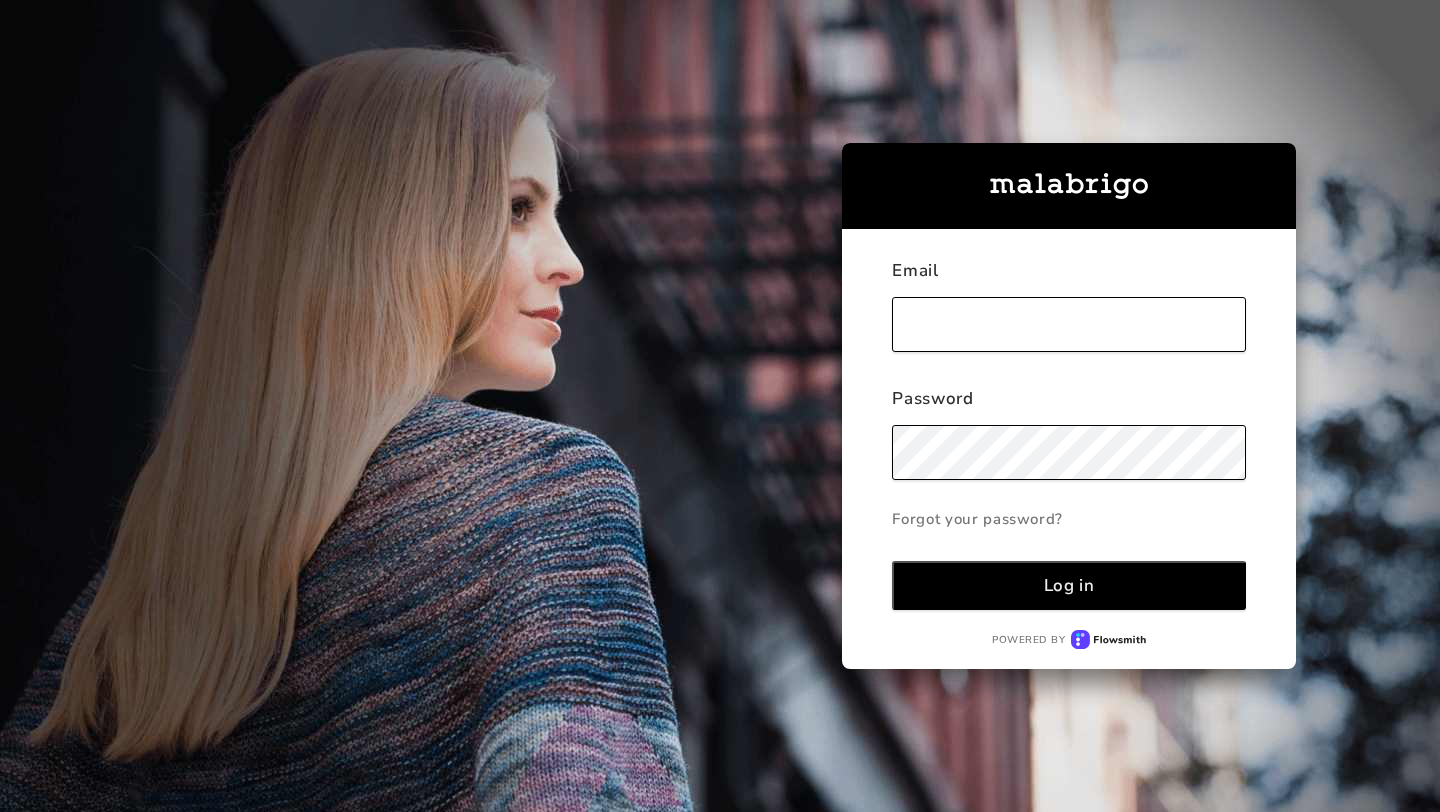 click at bounding box center (1069, 324) 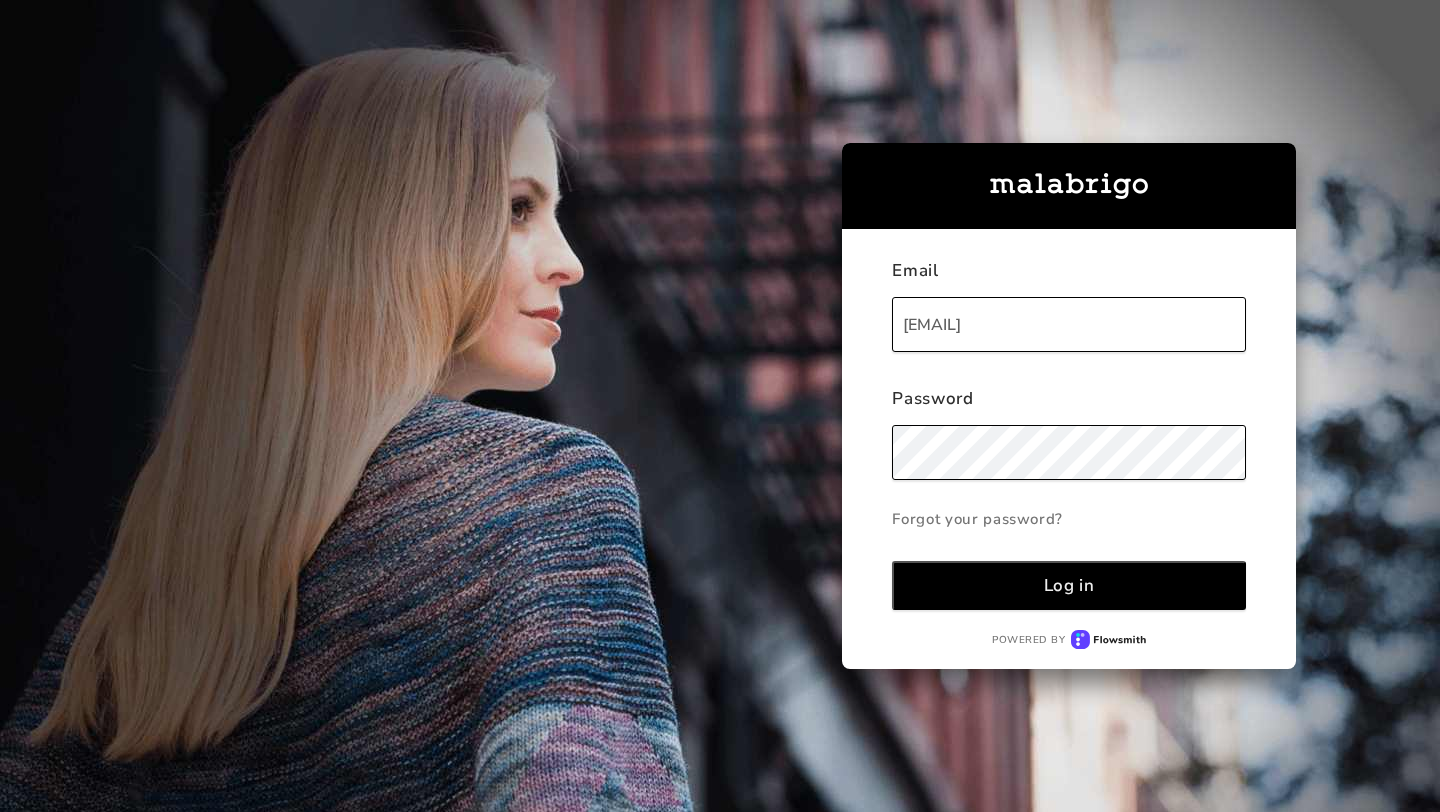 click on "Log in" at bounding box center [1069, 585] 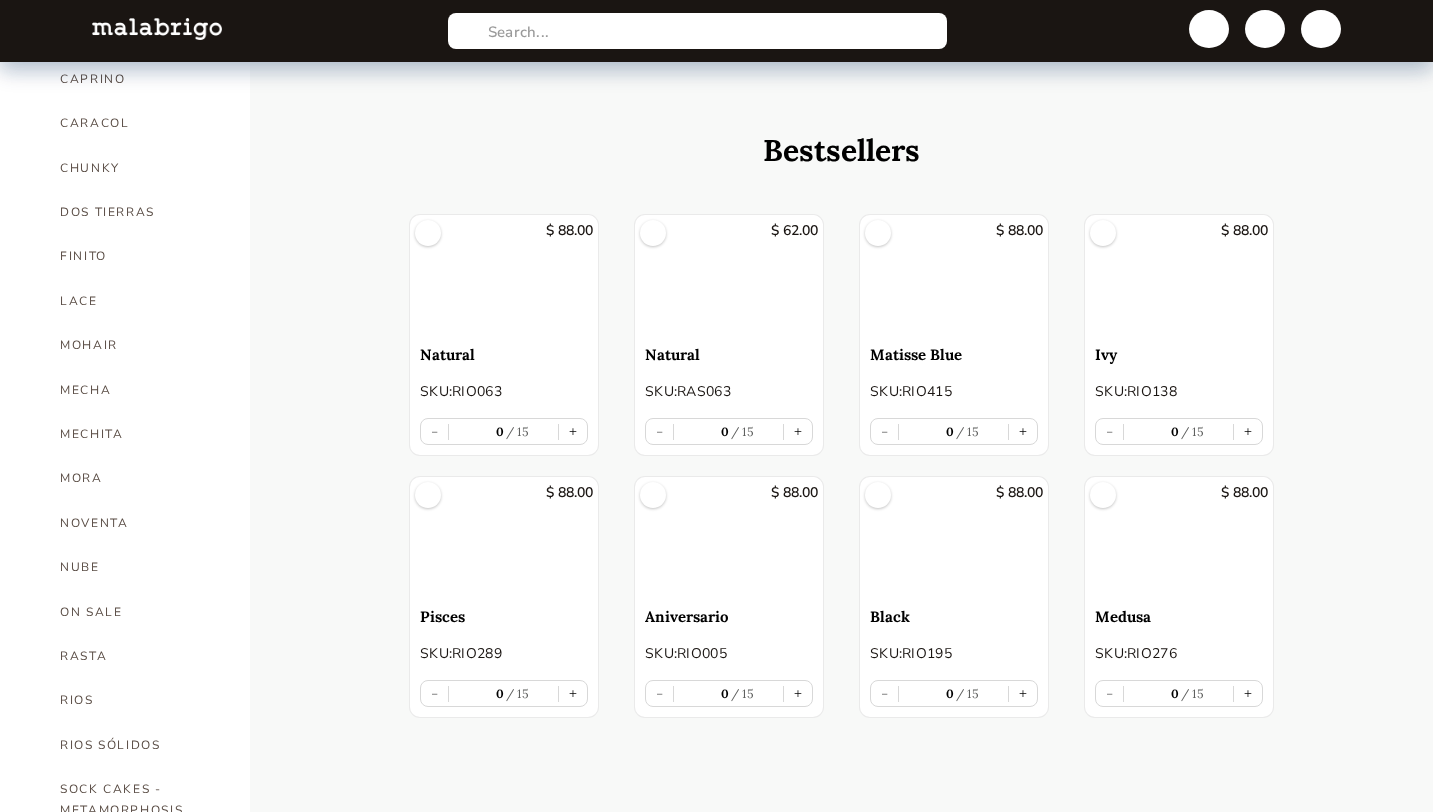 scroll, scrollTop: 669, scrollLeft: 0, axis: vertical 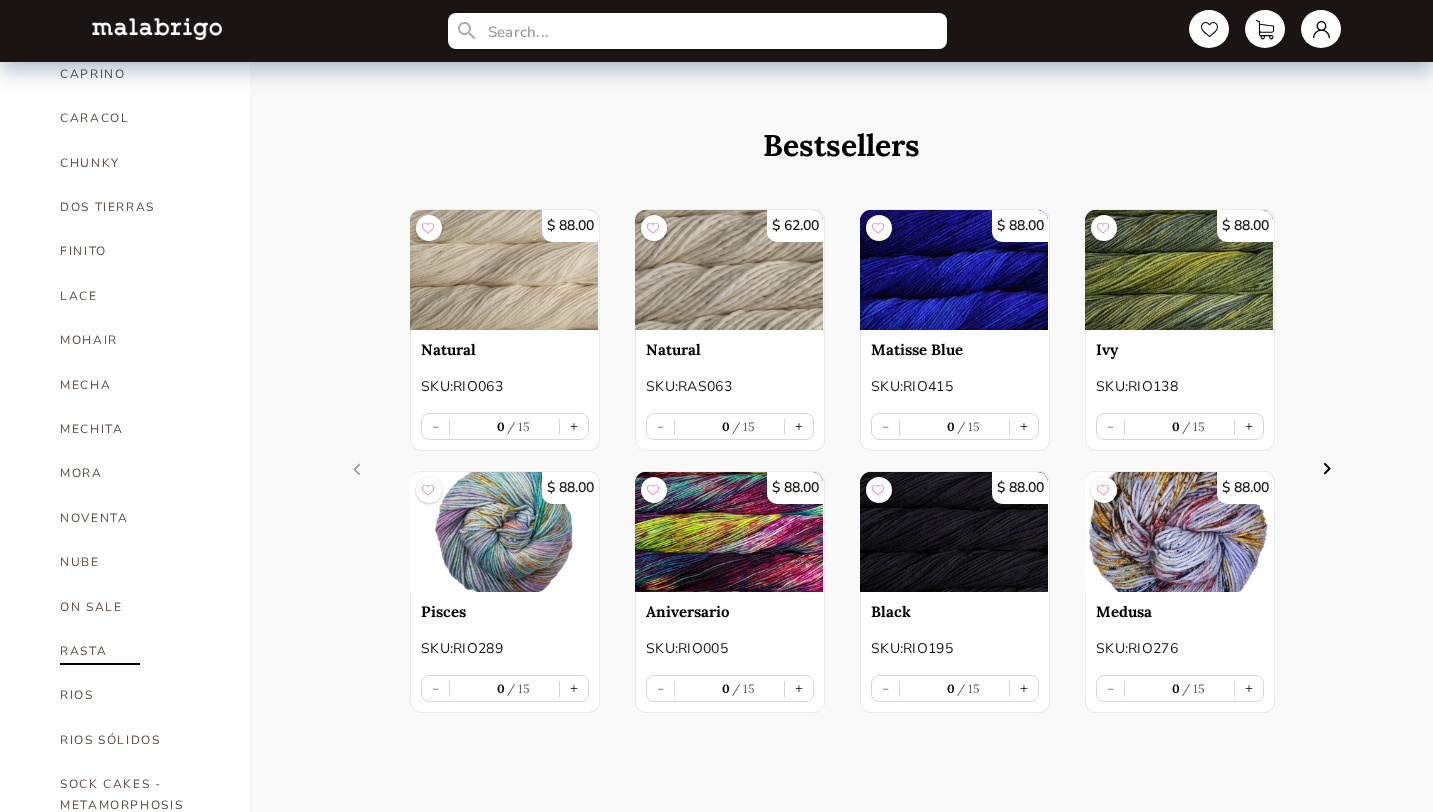 click on "RASTA" at bounding box center [140, 651] 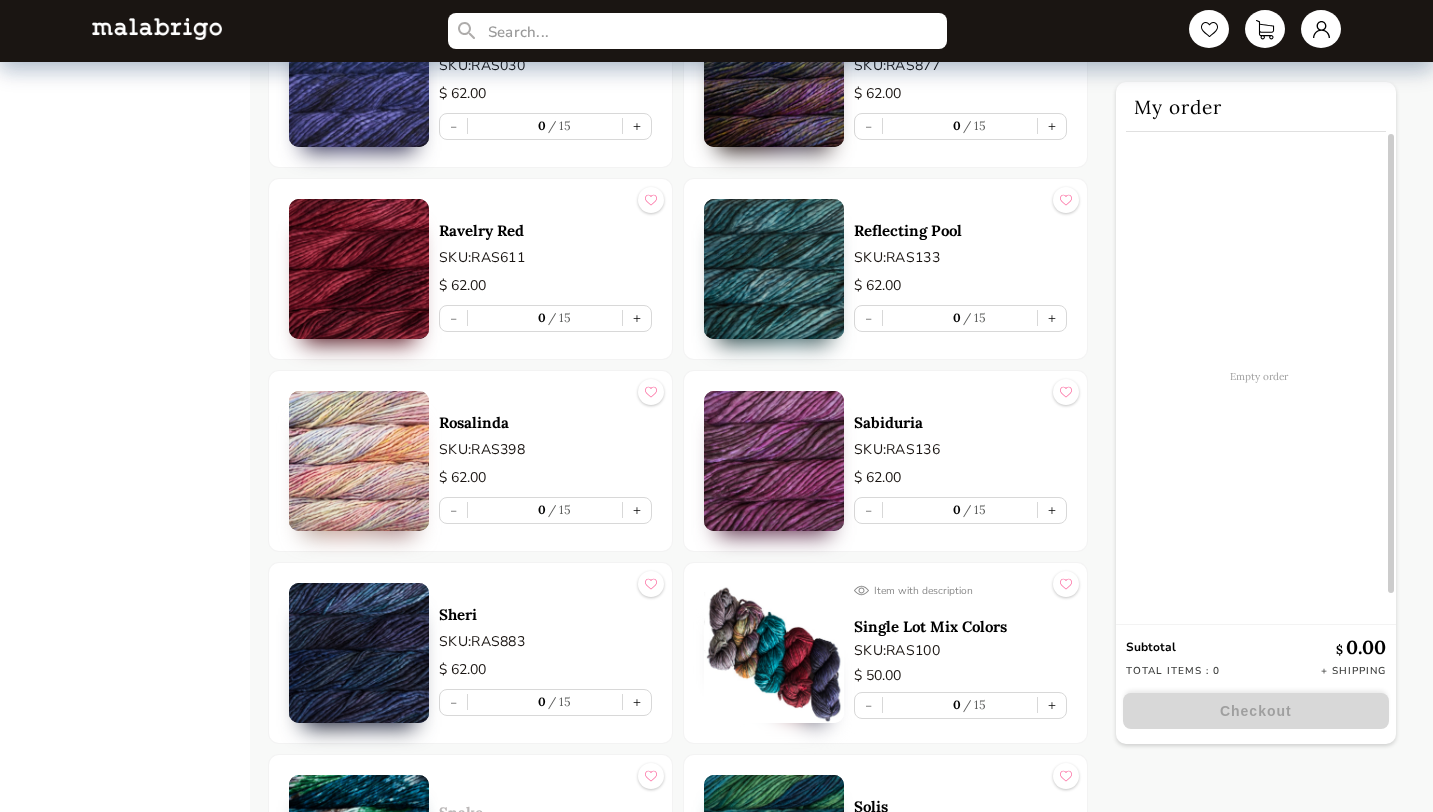 scroll, scrollTop: 8240, scrollLeft: 0, axis: vertical 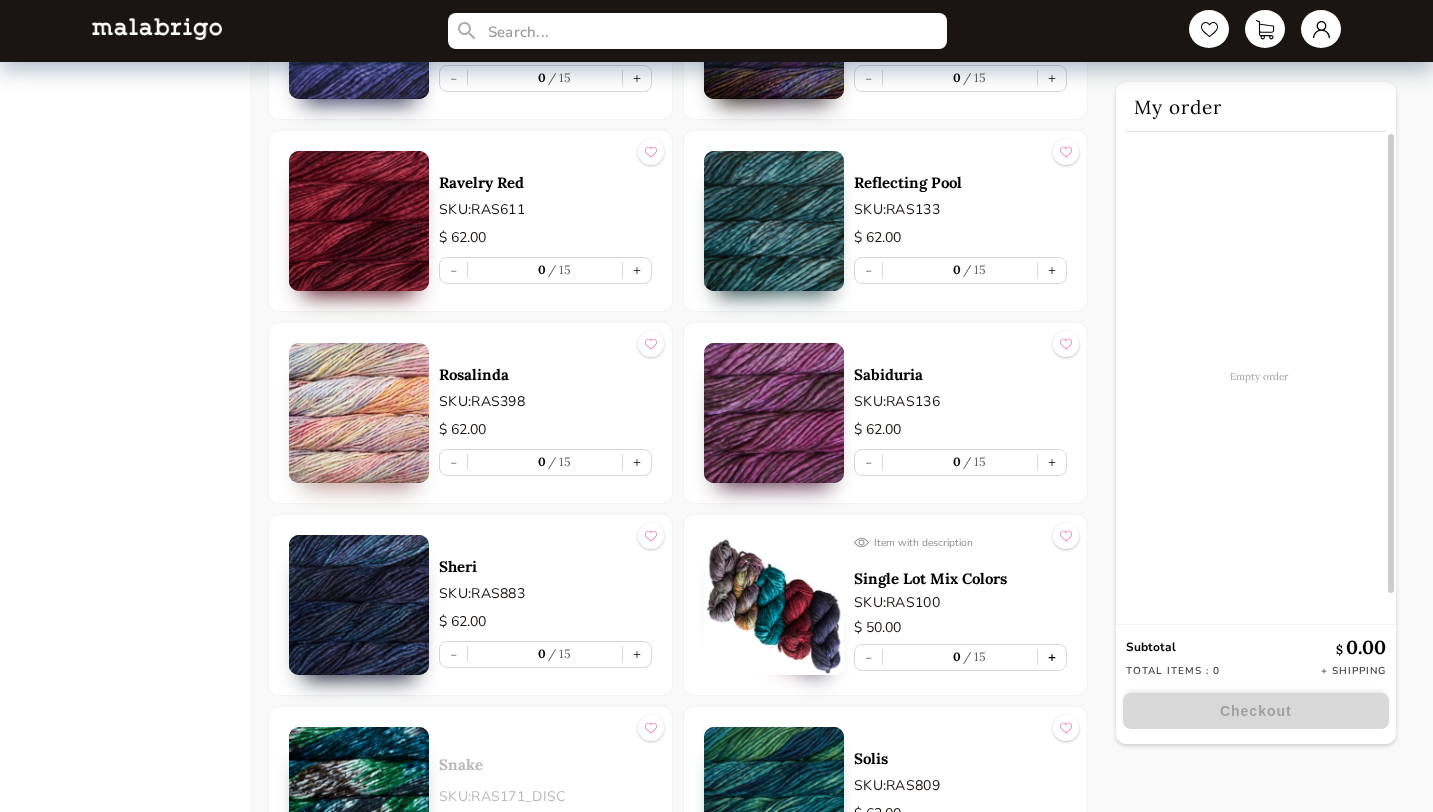 click on "+" at bounding box center [1052, 657] 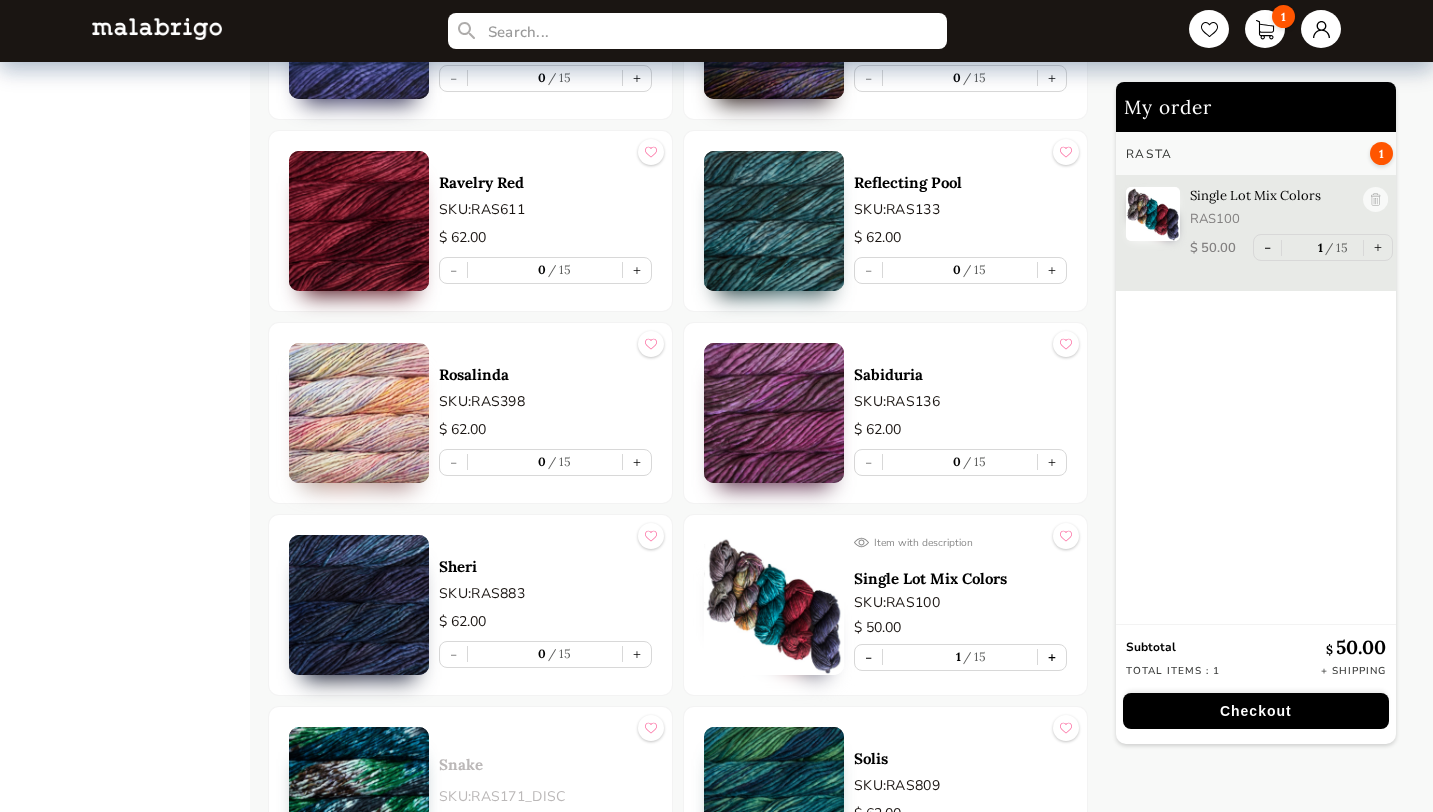click on "+" at bounding box center [1052, 657] 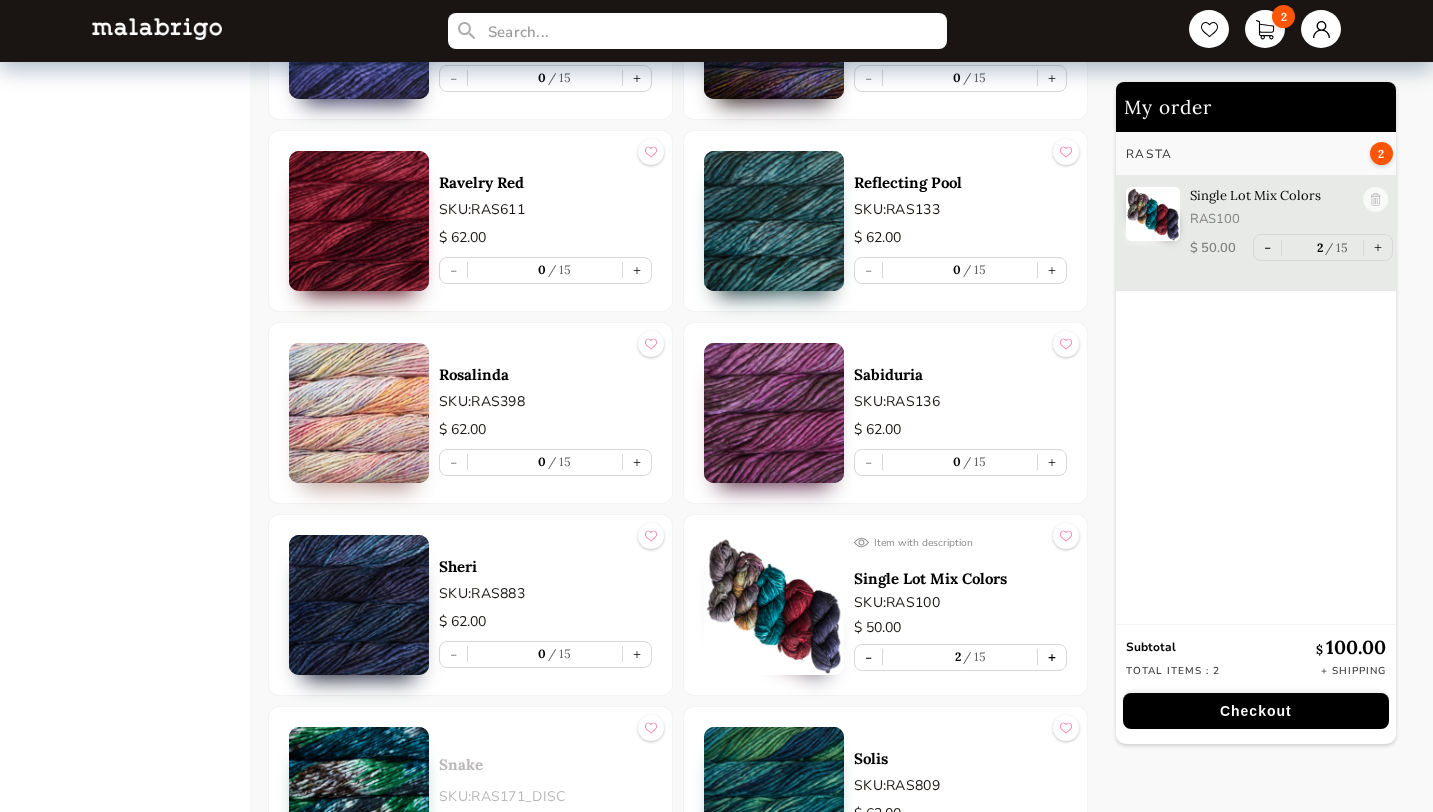 click on "+" at bounding box center (1052, 657) 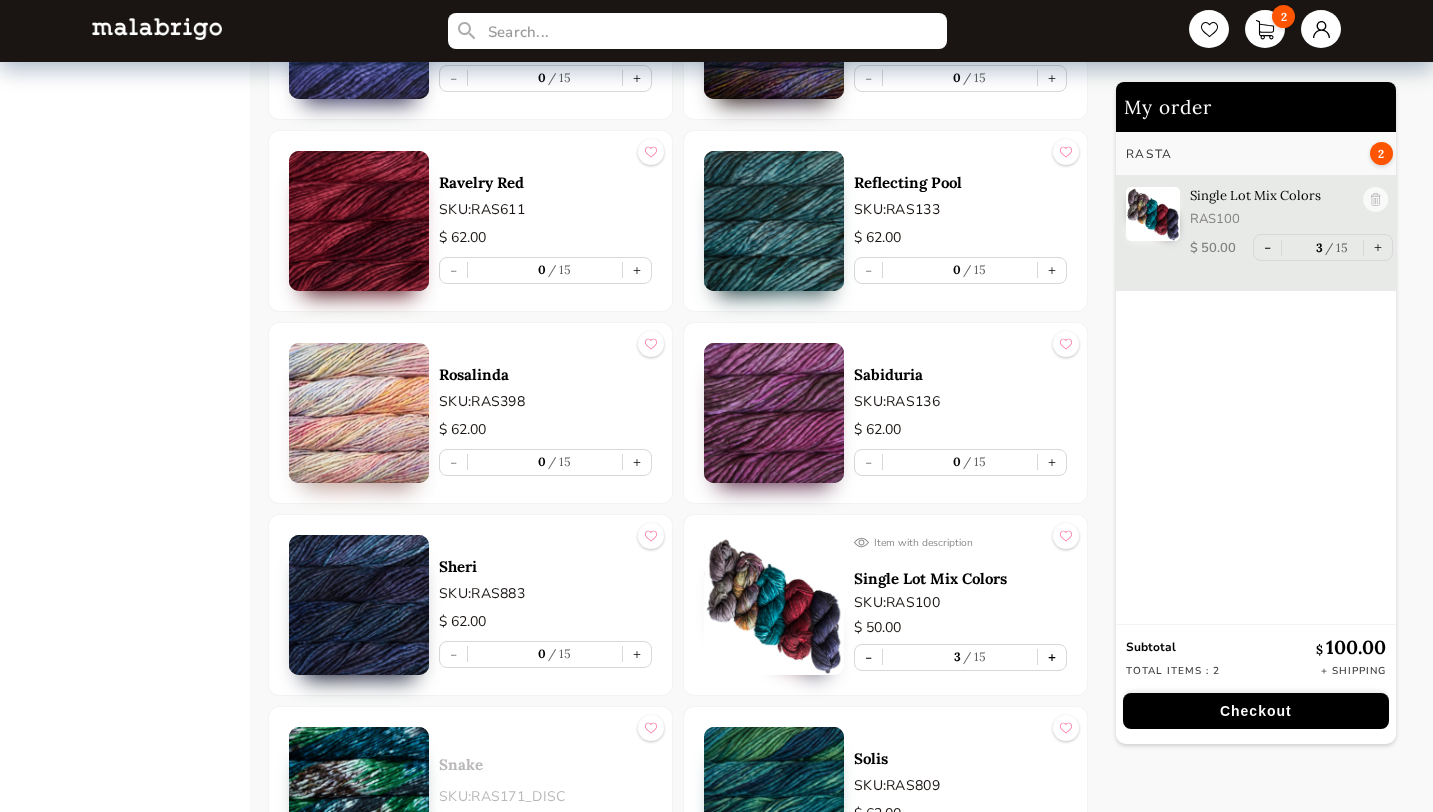 click on "+" at bounding box center (1052, 657) 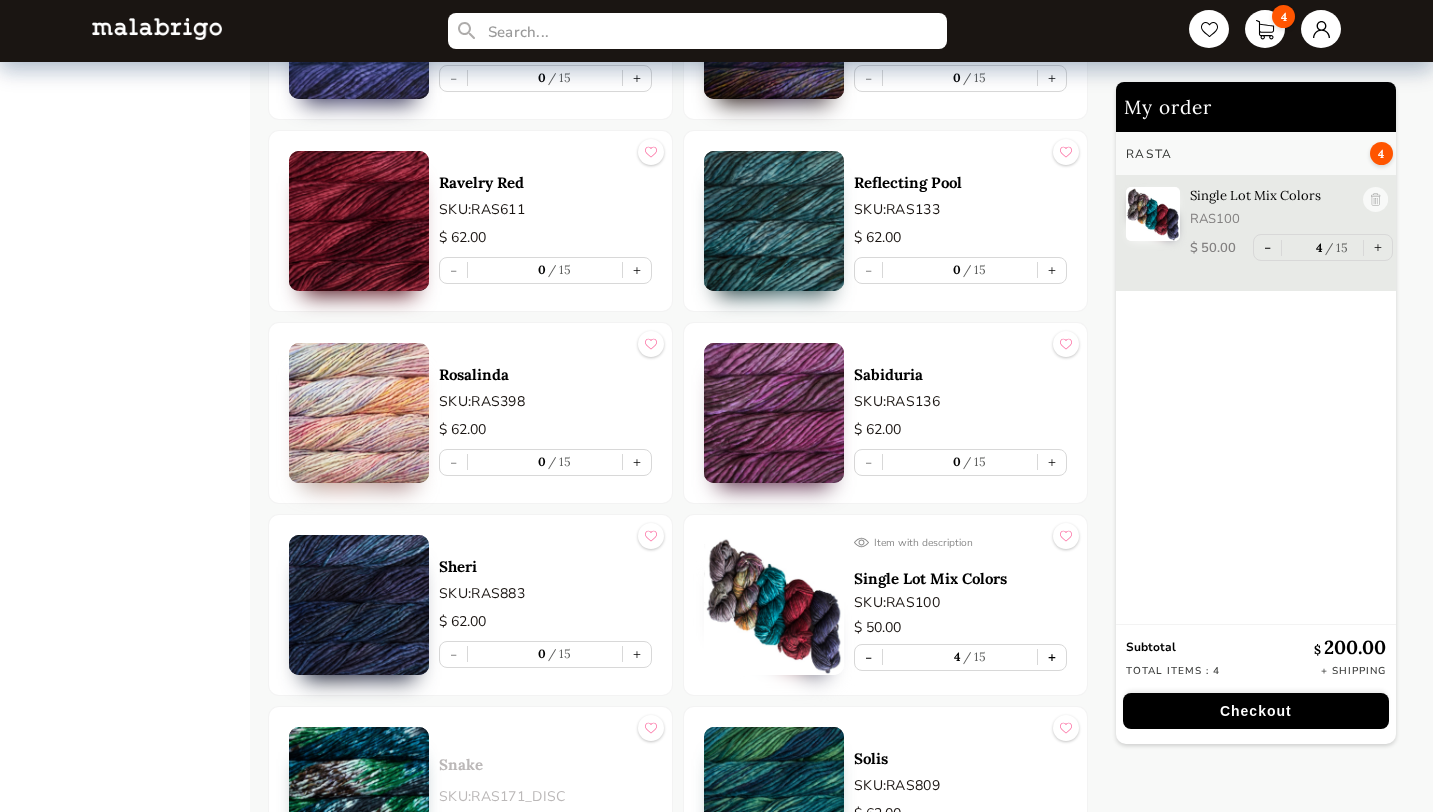 click on "+" at bounding box center [1052, 657] 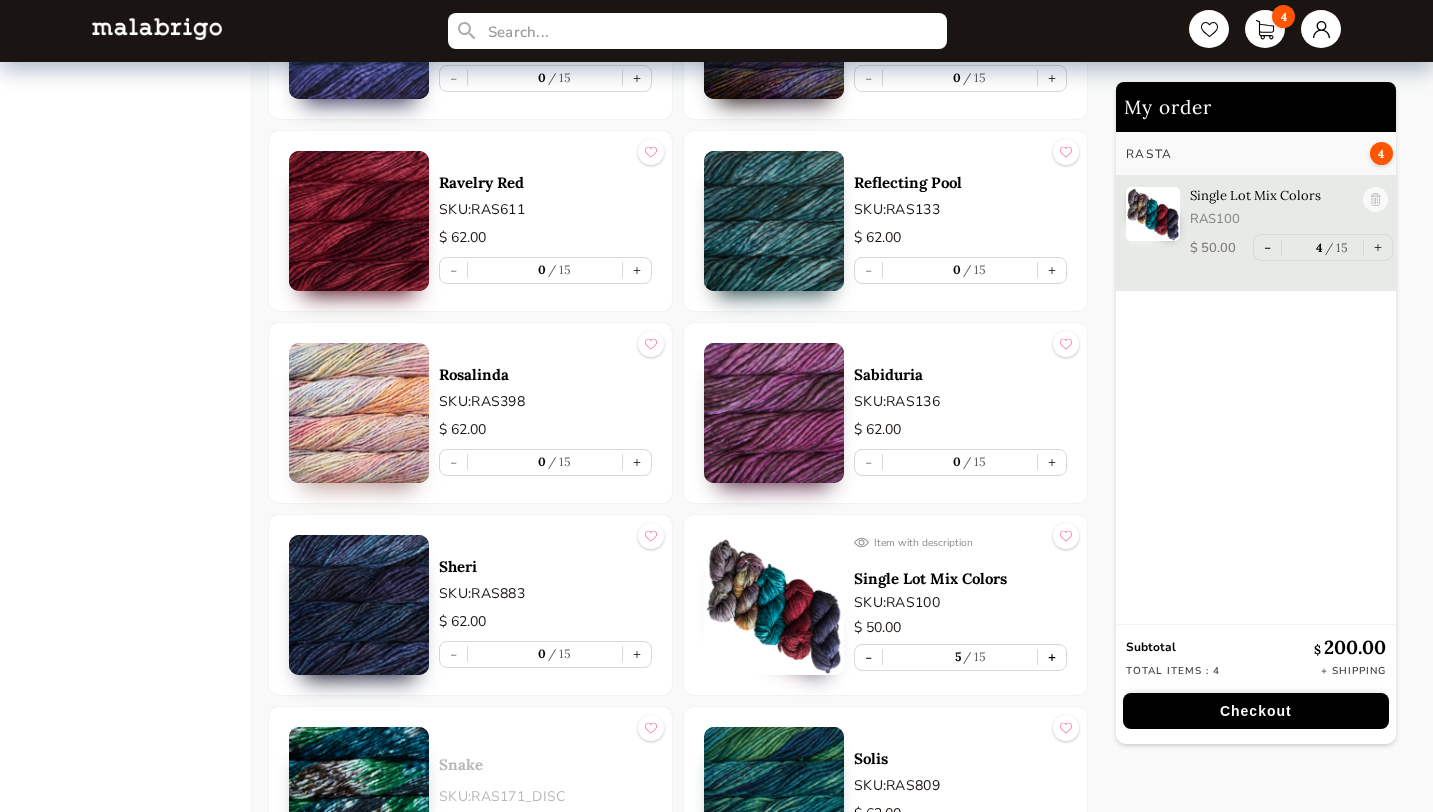 type on "5" 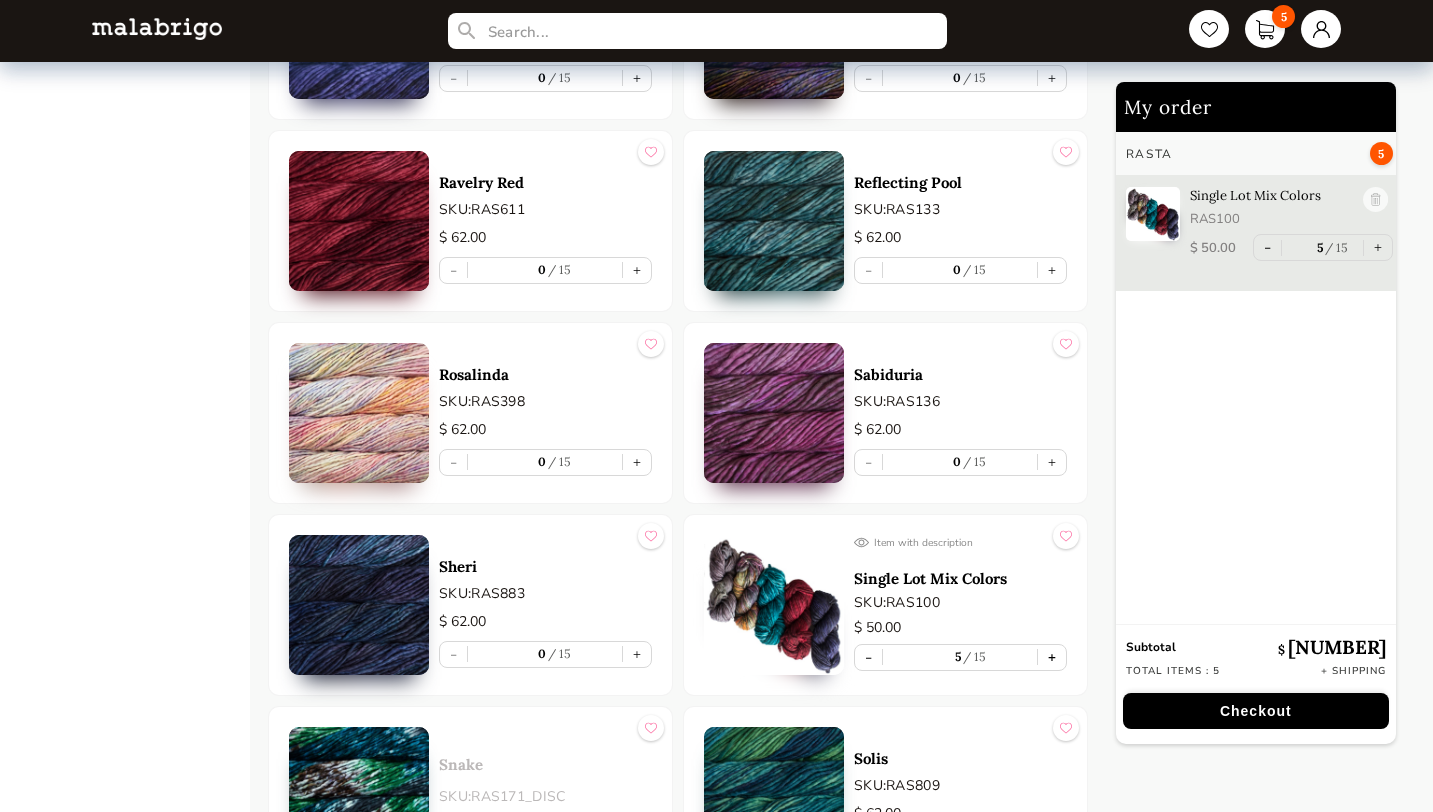 click on "+" at bounding box center [1052, 657] 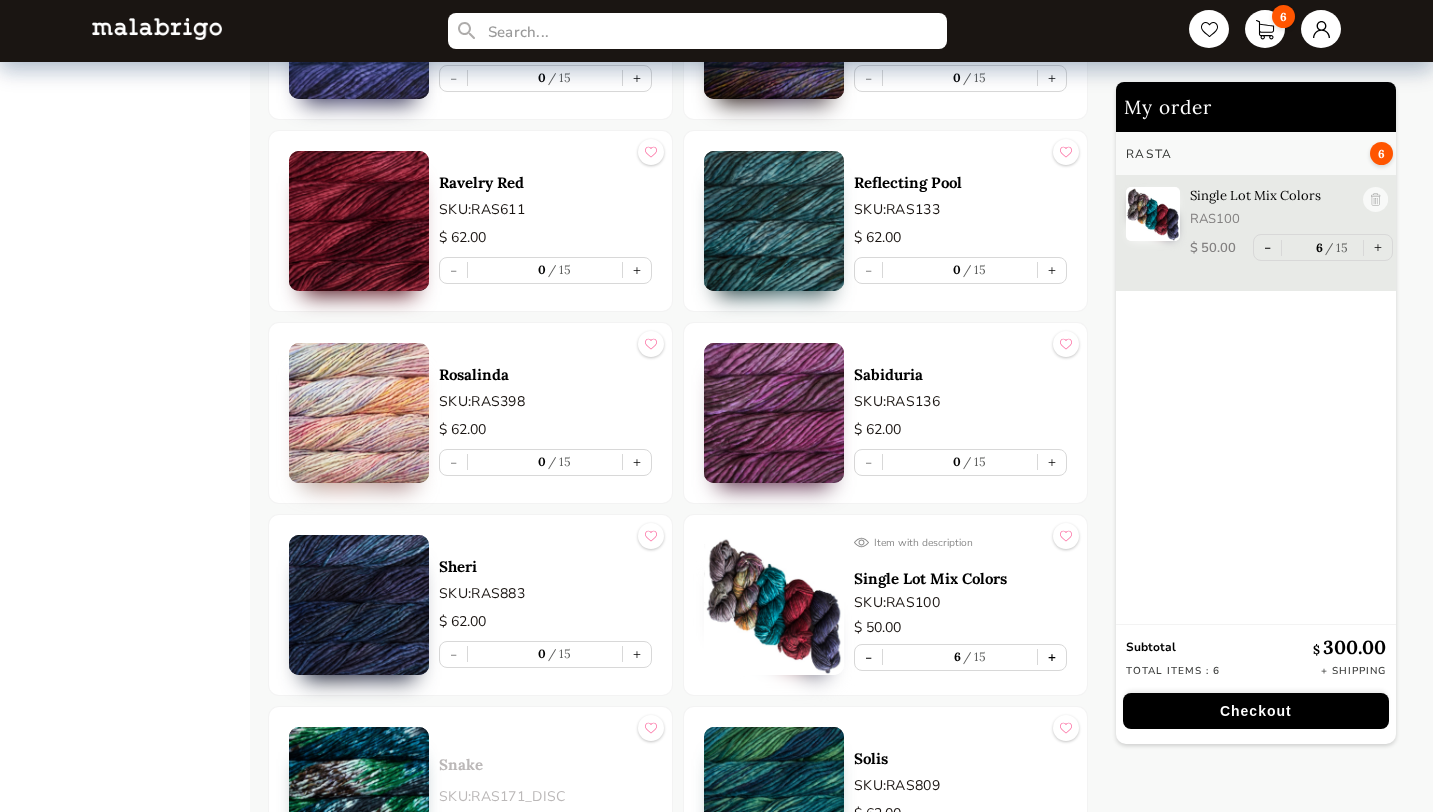 click on "+" at bounding box center [1052, 657] 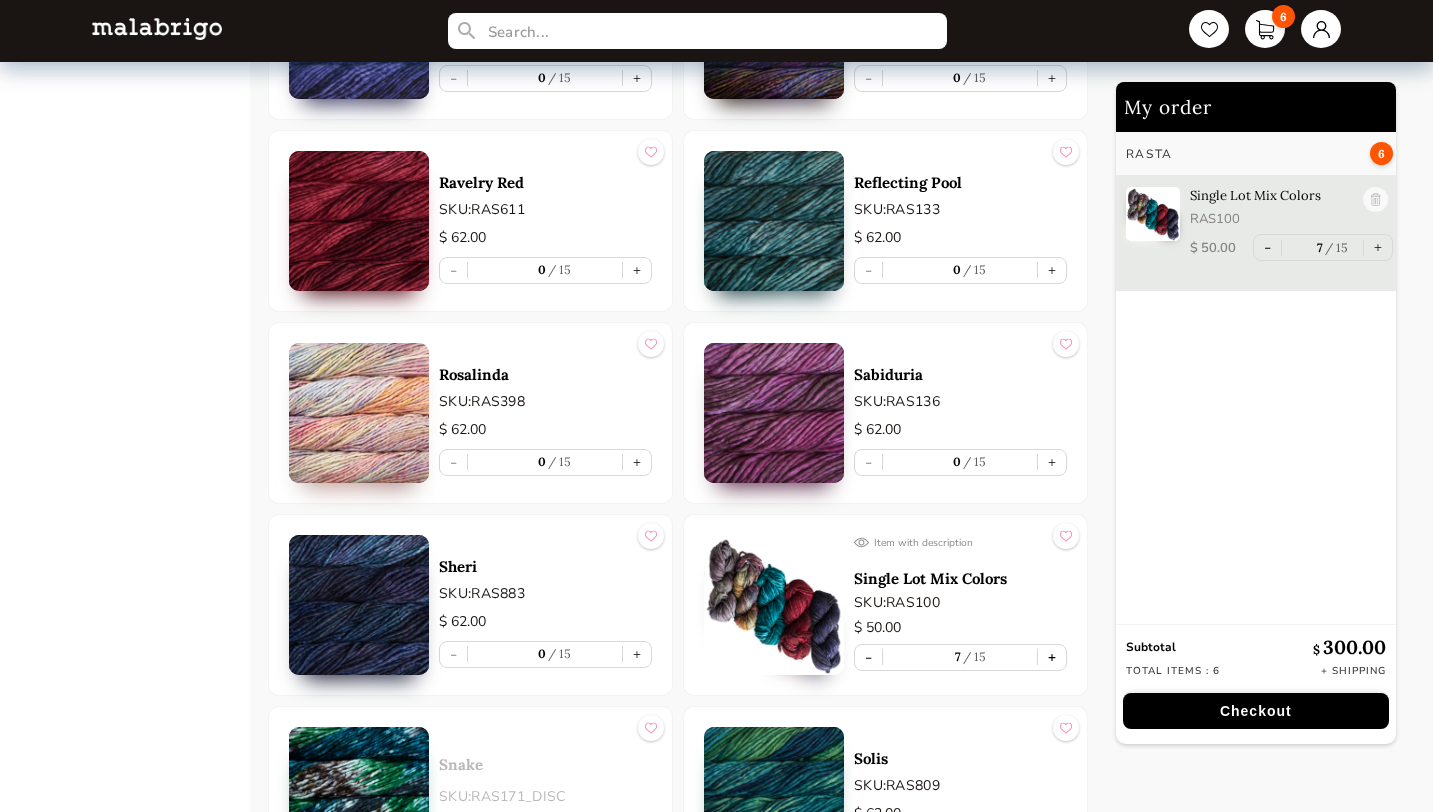 click on "+" at bounding box center (1052, 657) 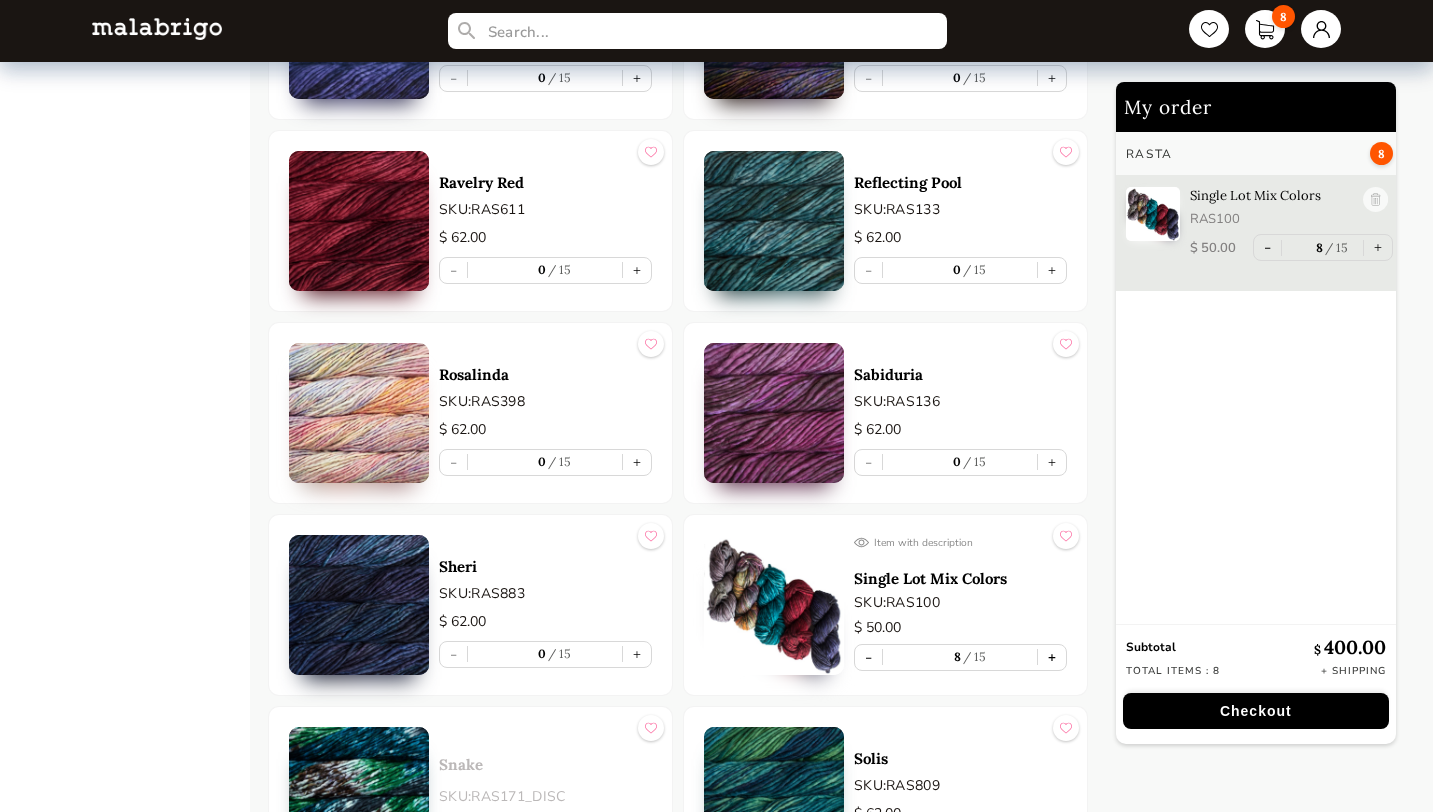 click on "+" at bounding box center [1052, 657] 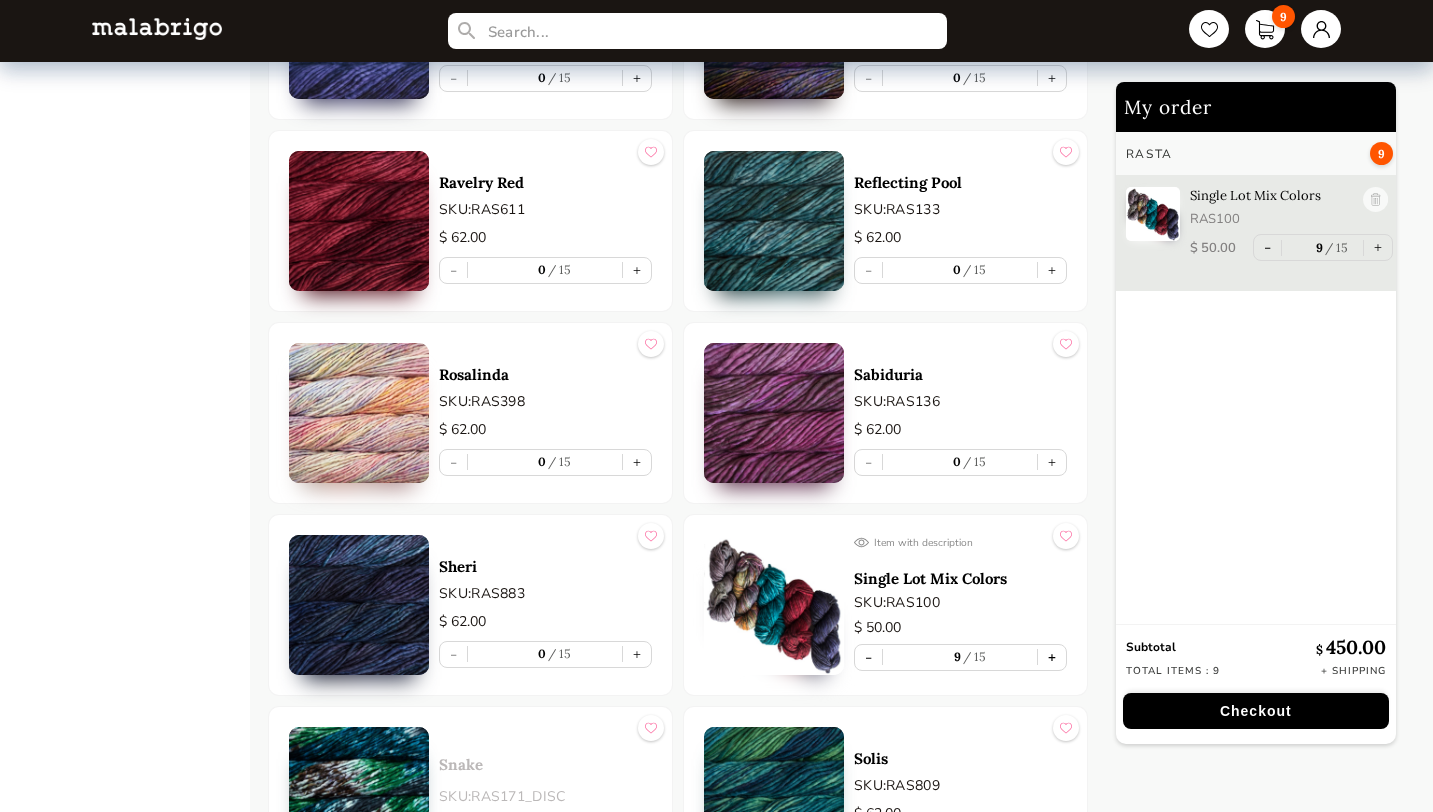 click on "+" at bounding box center [1052, 657] 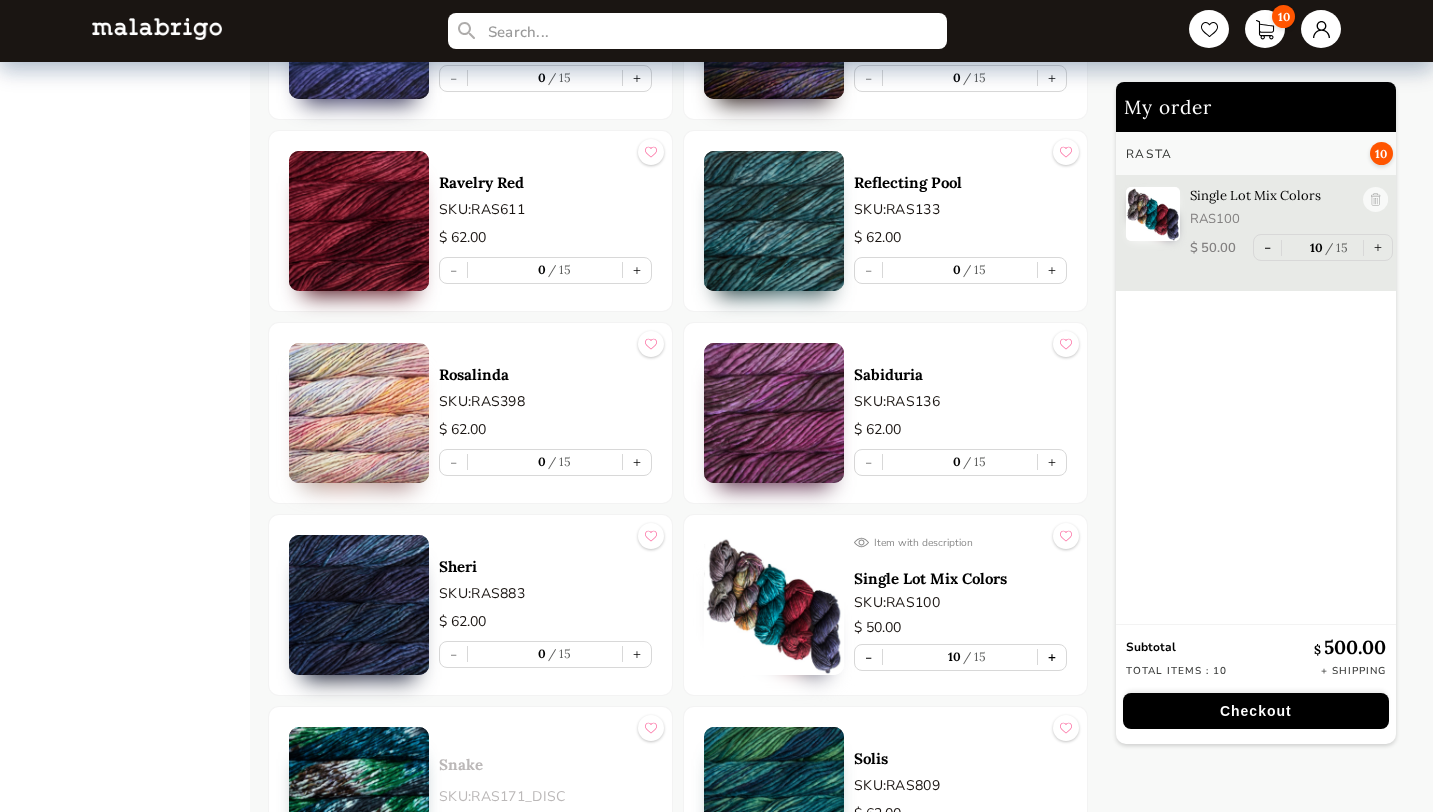 click on "+" at bounding box center (1052, 657) 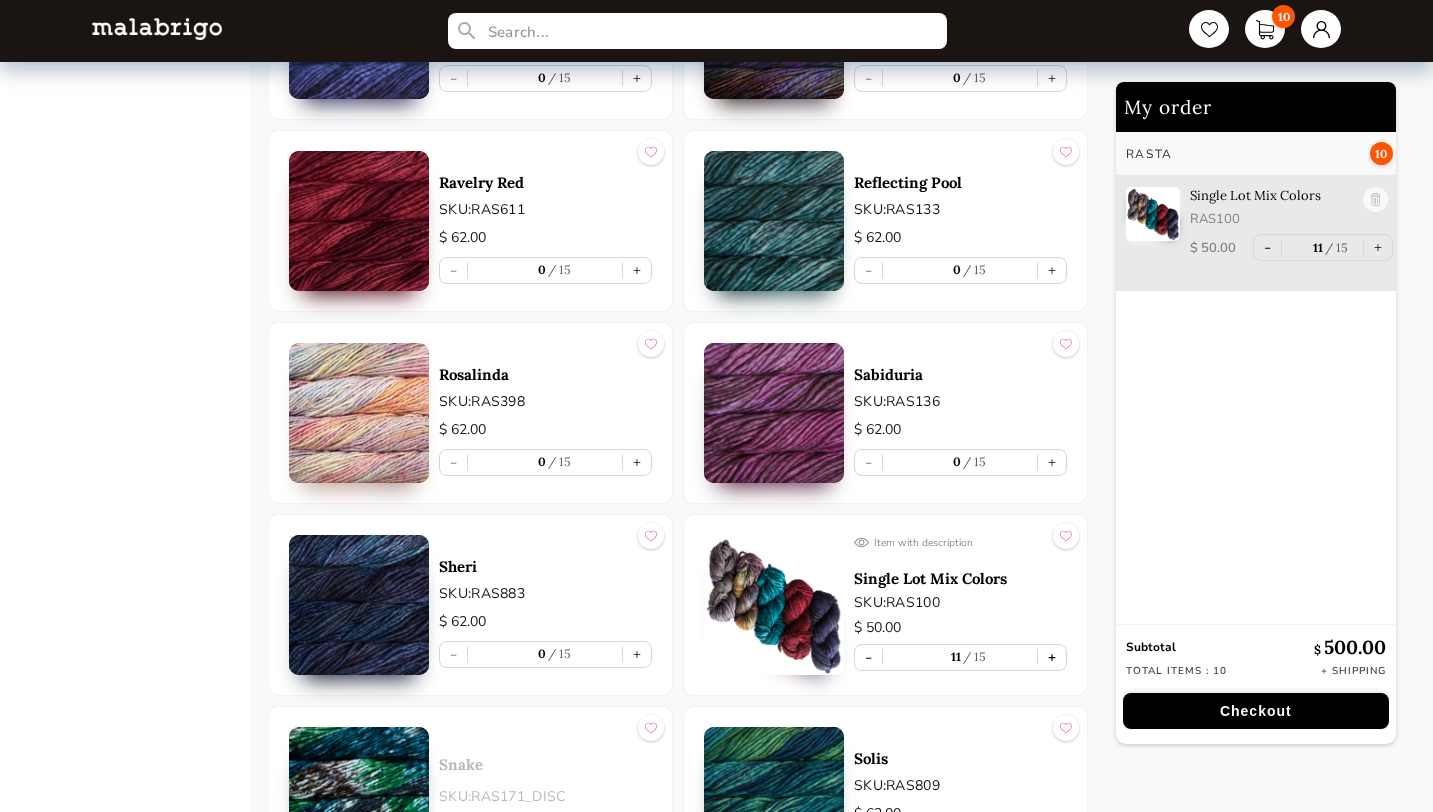 click on "+" at bounding box center (1052, 657) 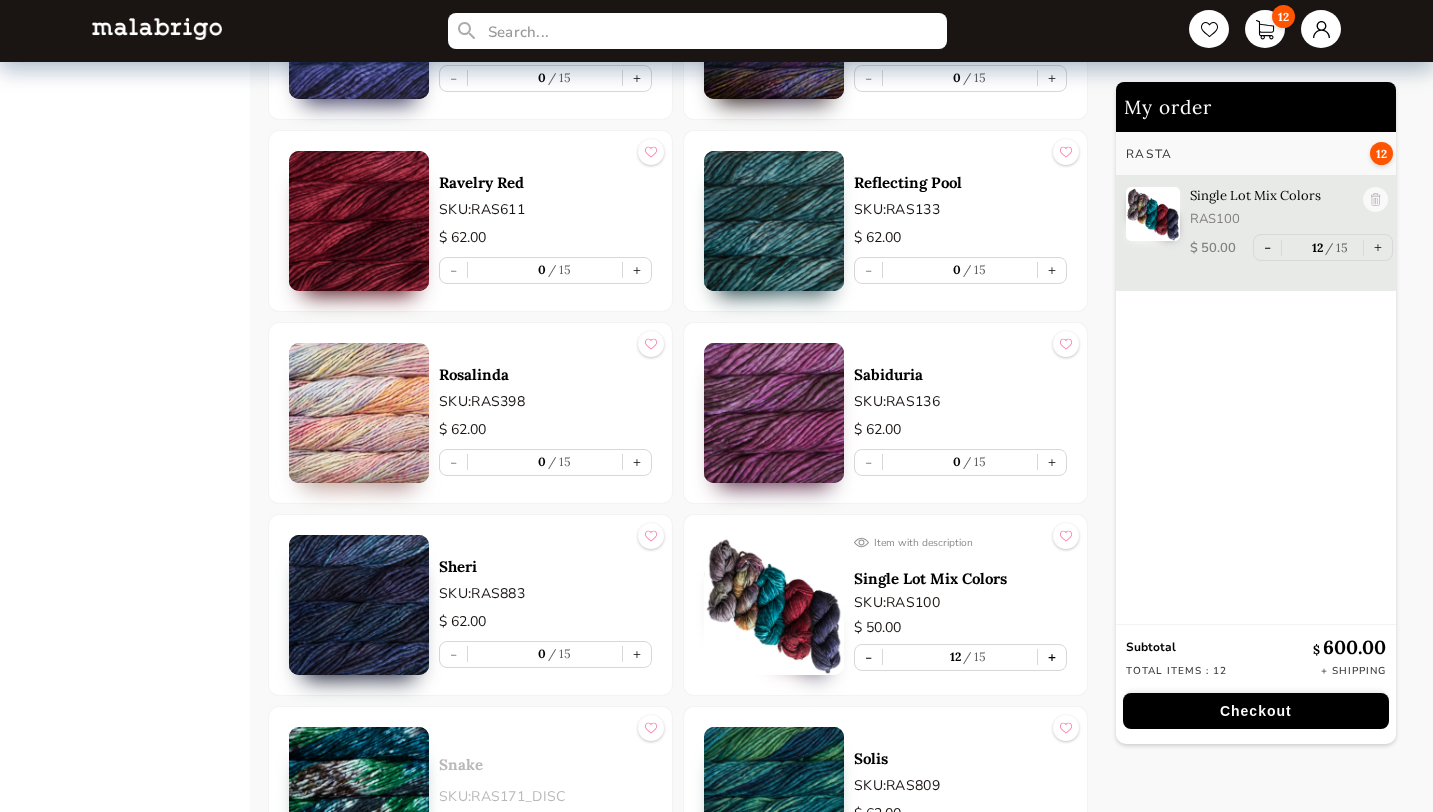 click on "+" at bounding box center [1052, 657] 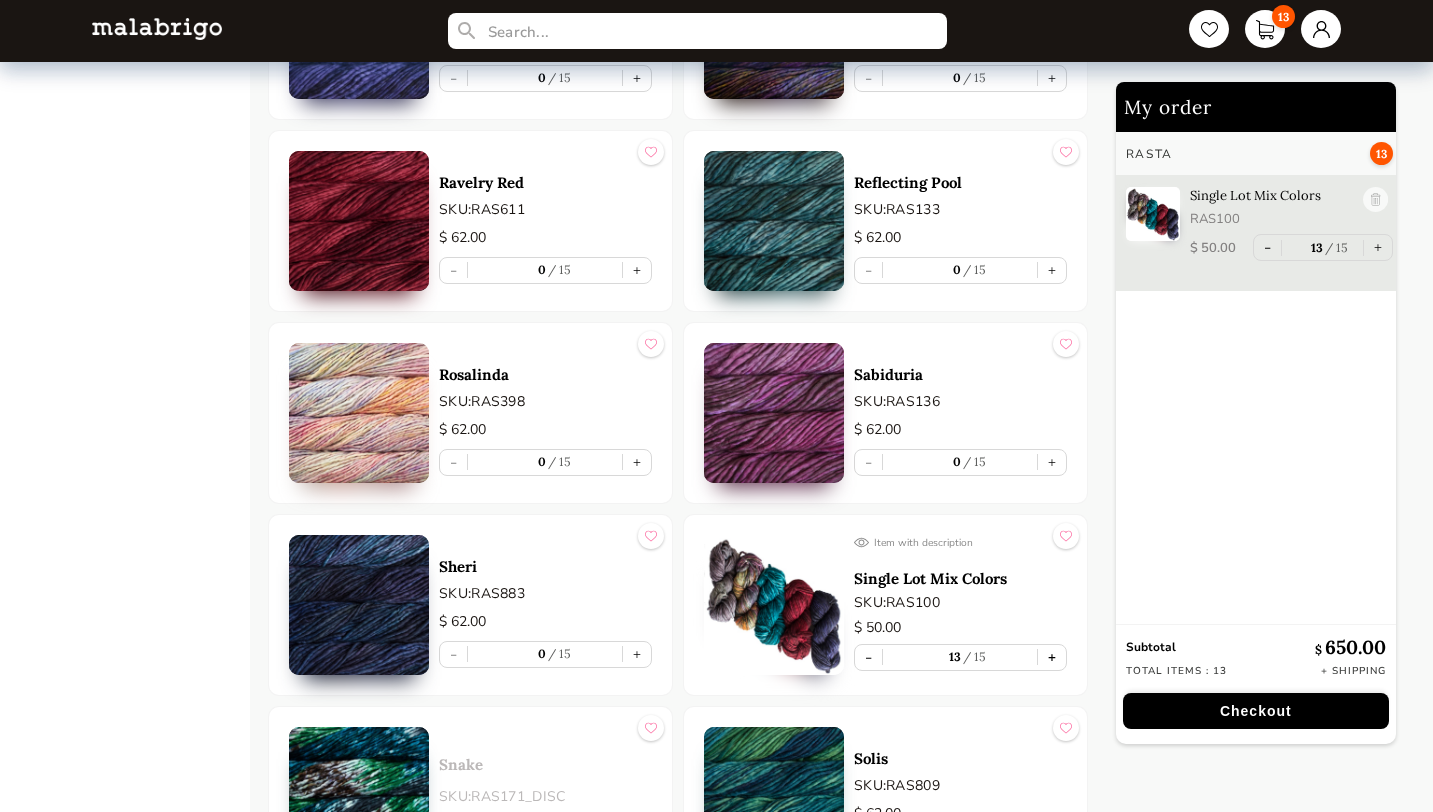 click on "+" at bounding box center (1052, 657) 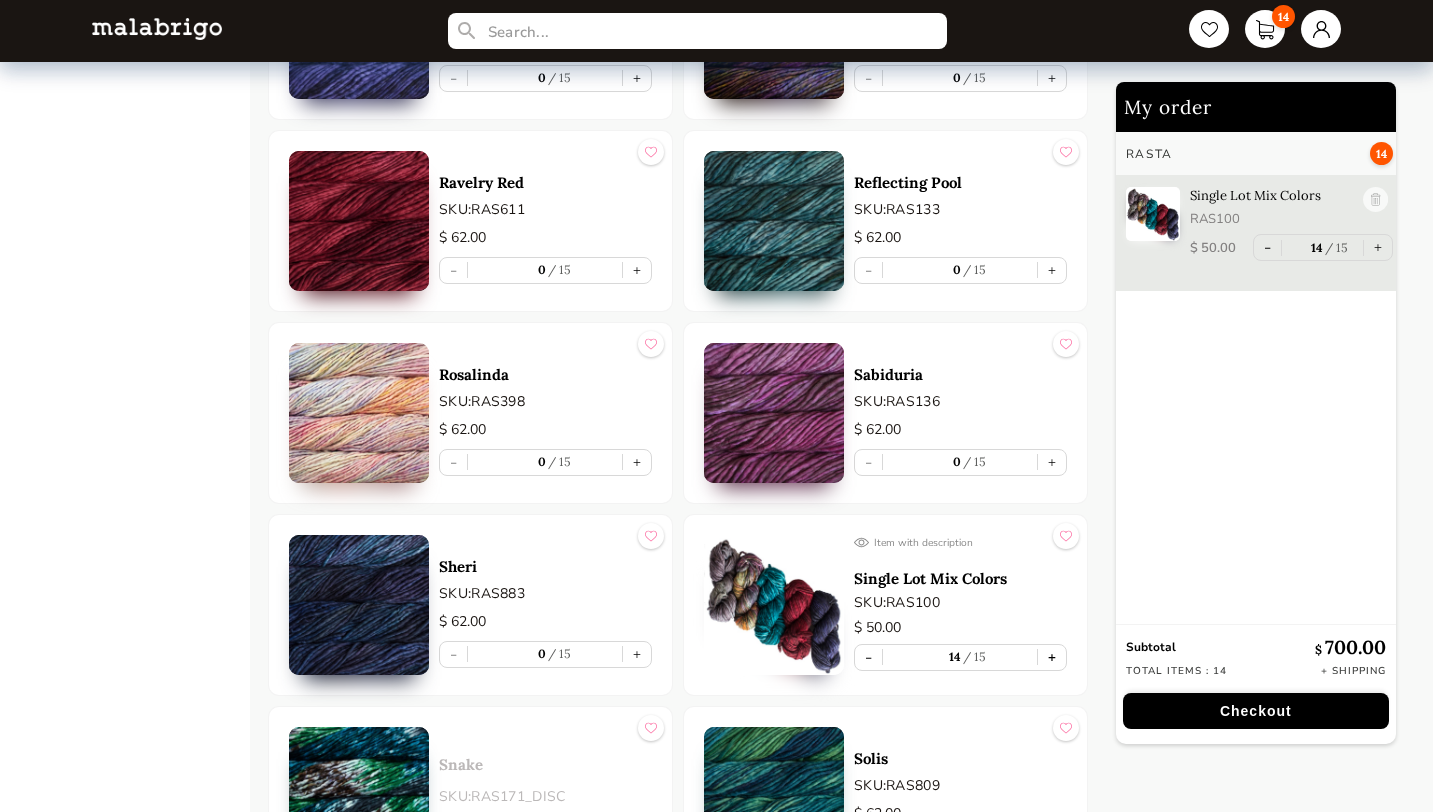 click on "+" at bounding box center [1052, 657] 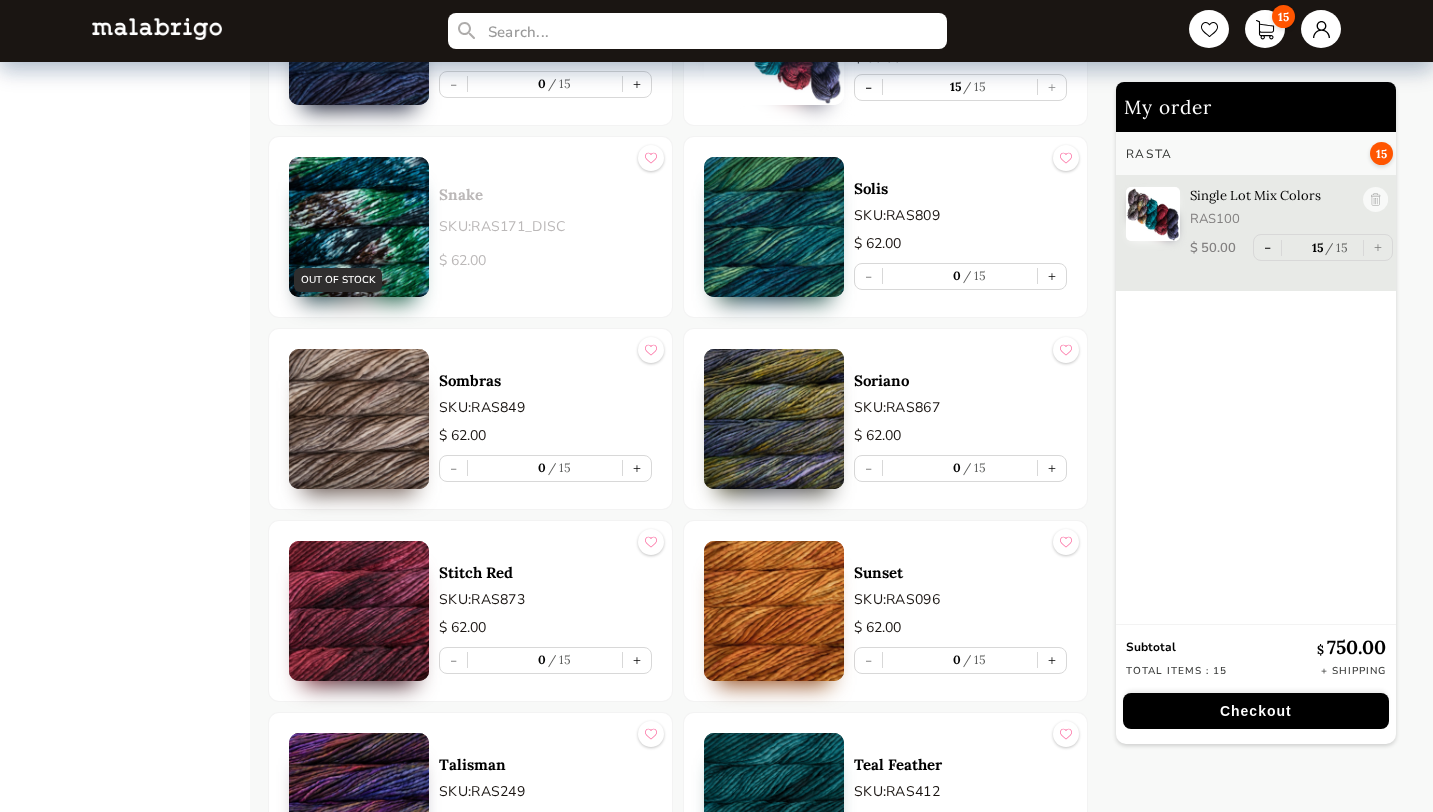 scroll, scrollTop: 8815, scrollLeft: 0, axis: vertical 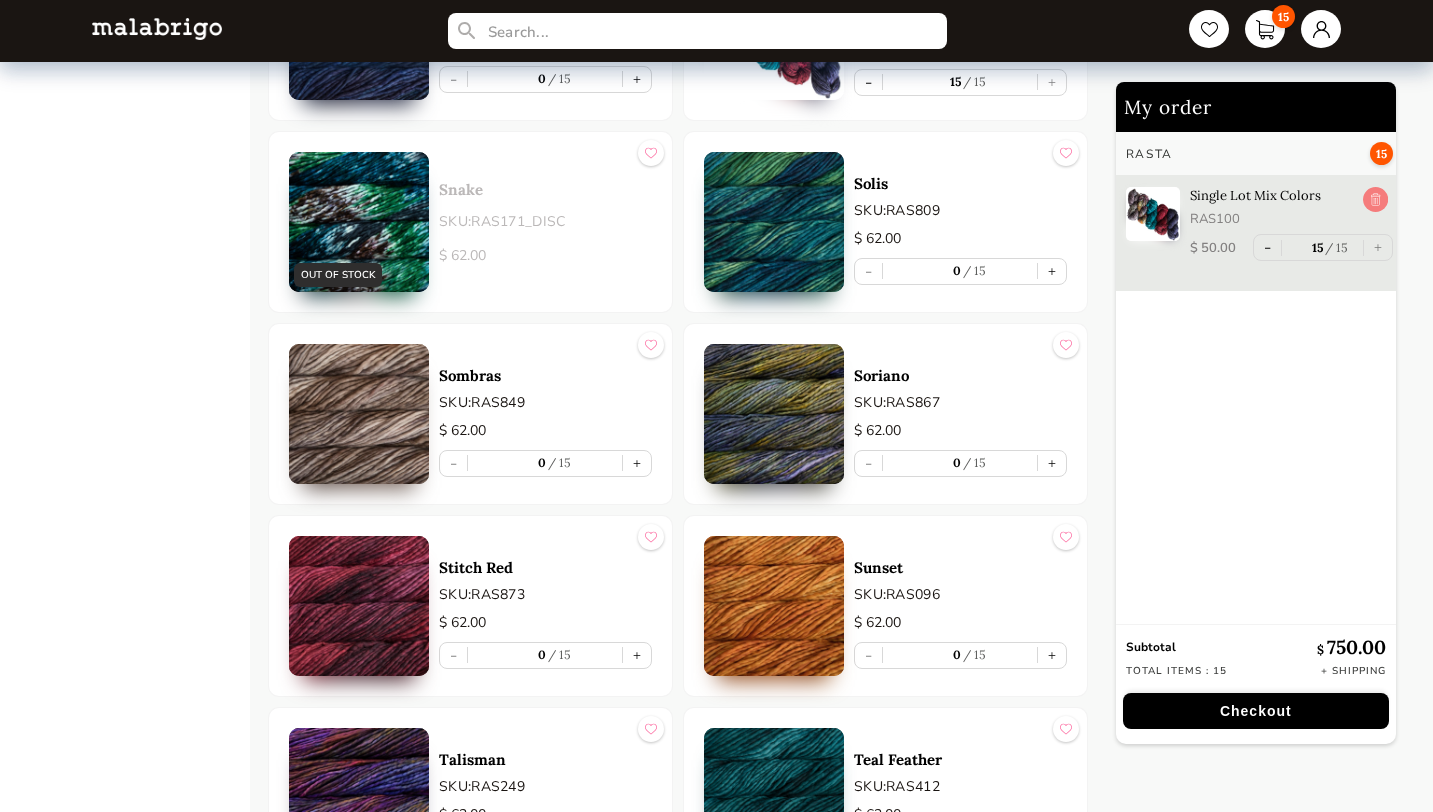 click at bounding box center [1375, 200] 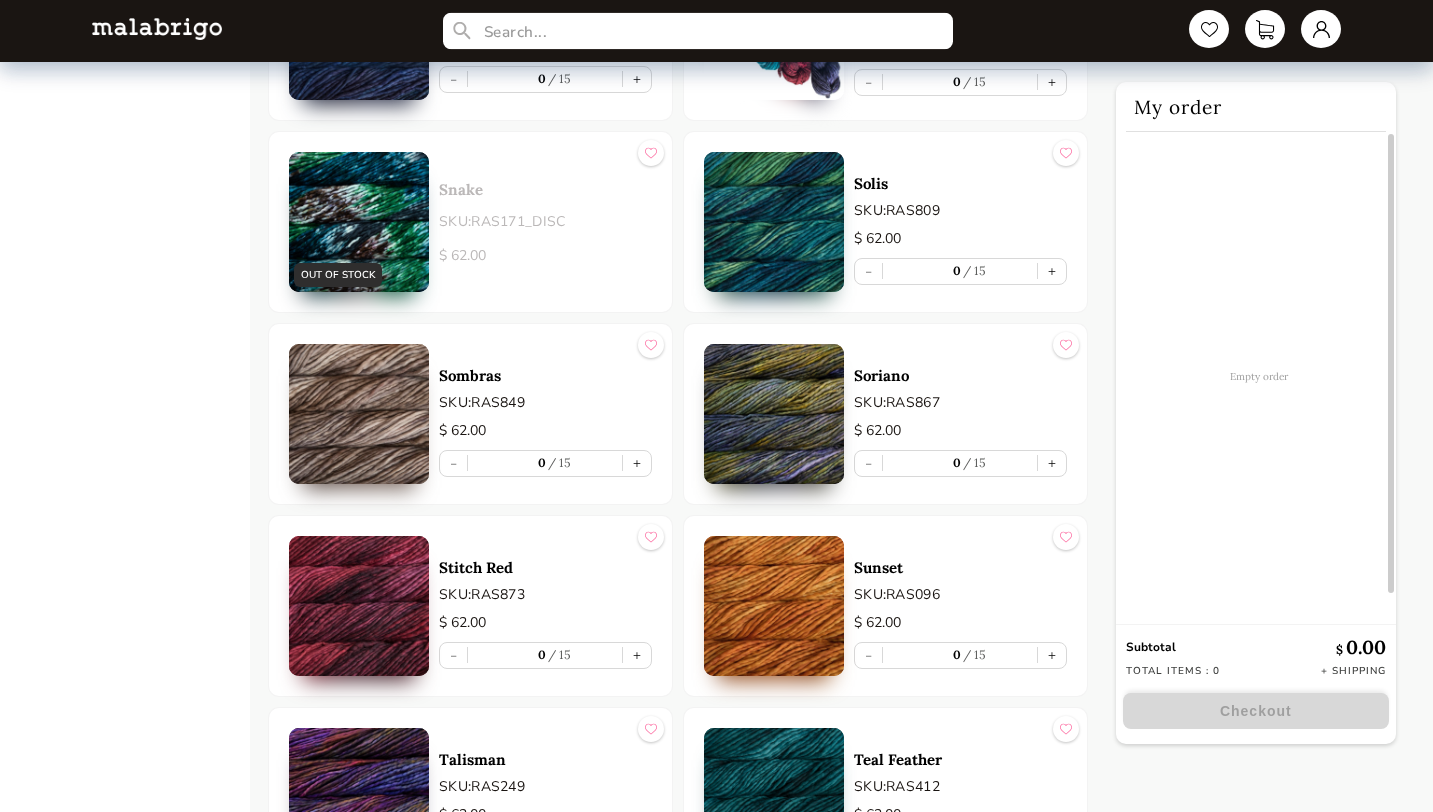 click at bounding box center (698, 31) 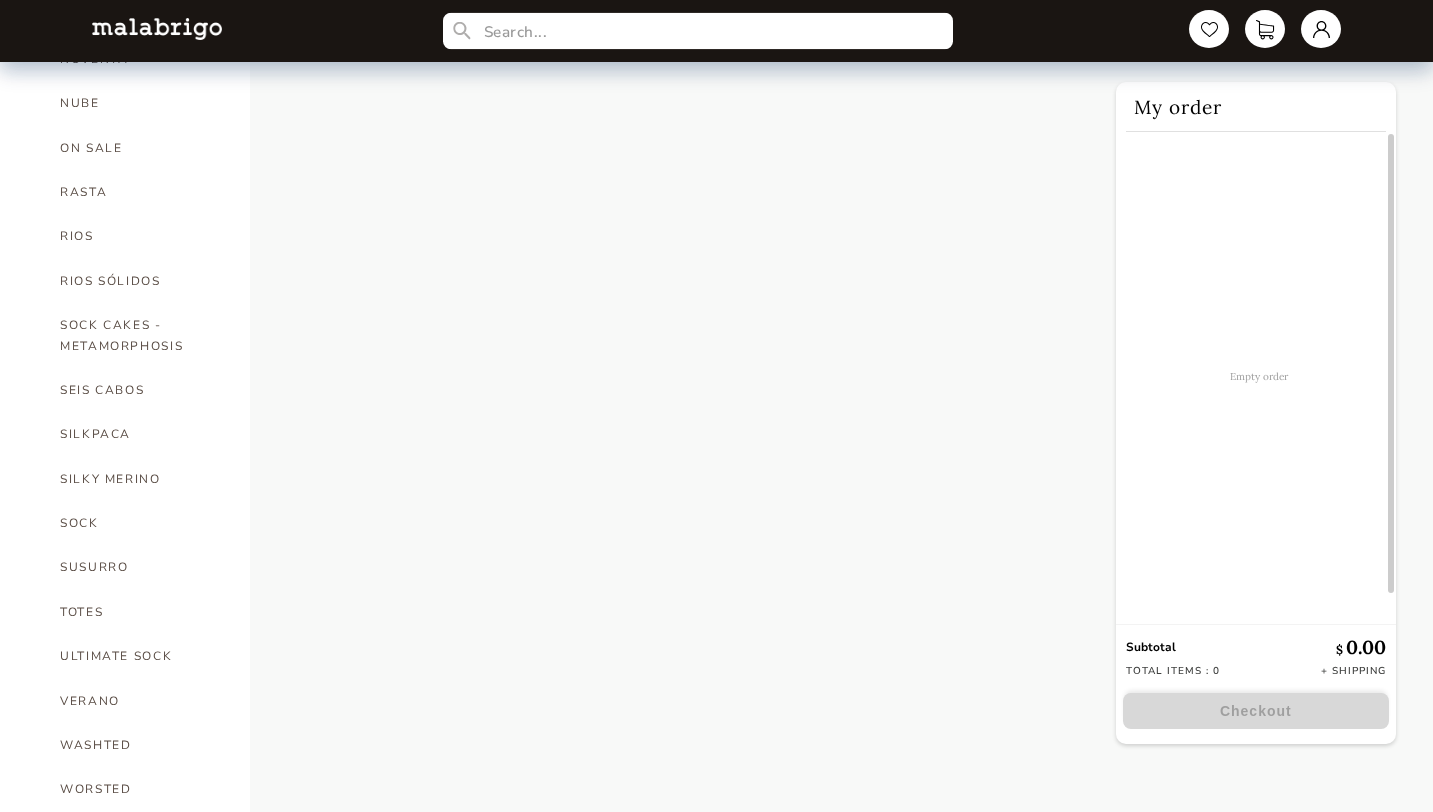 scroll, scrollTop: 1127, scrollLeft: 0, axis: vertical 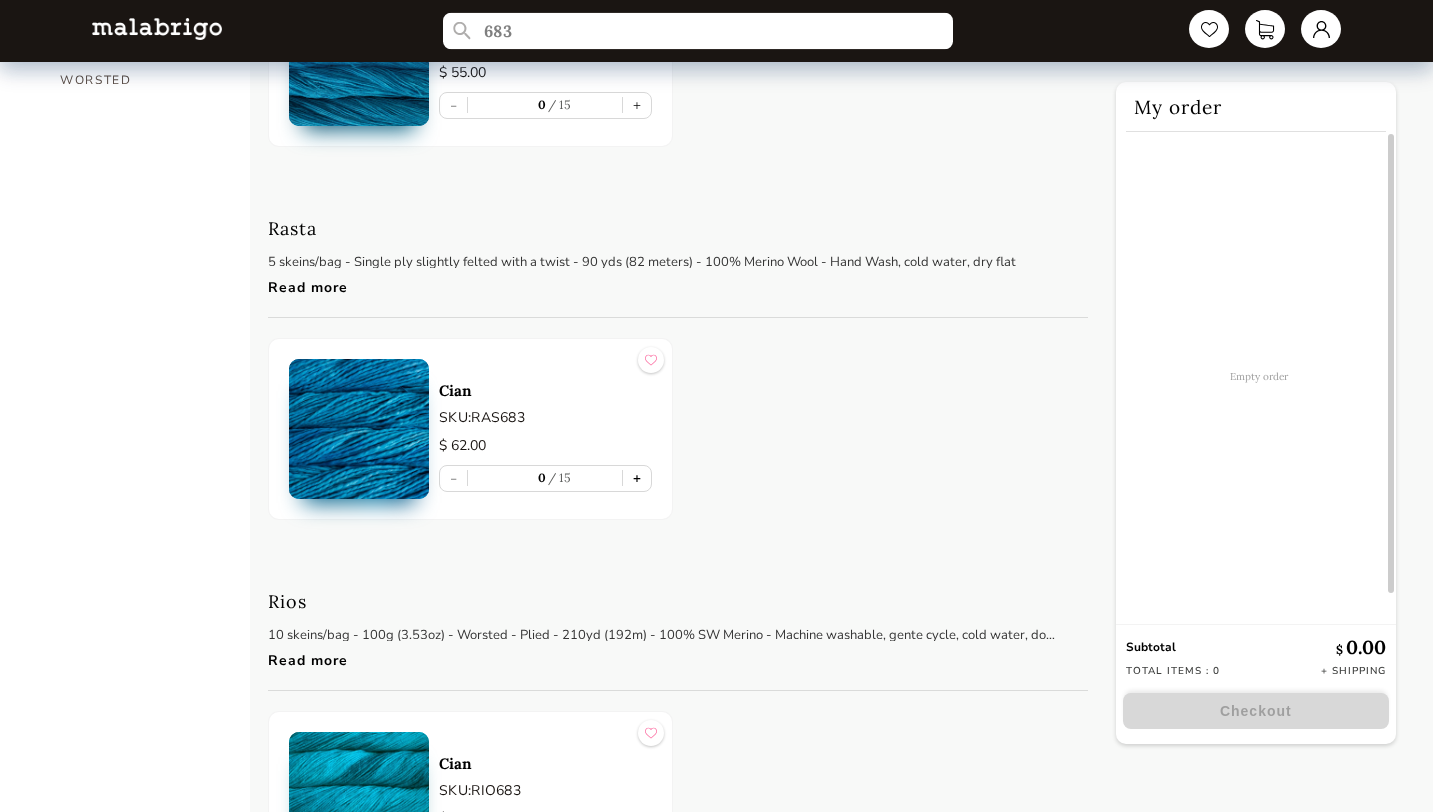 type on "683" 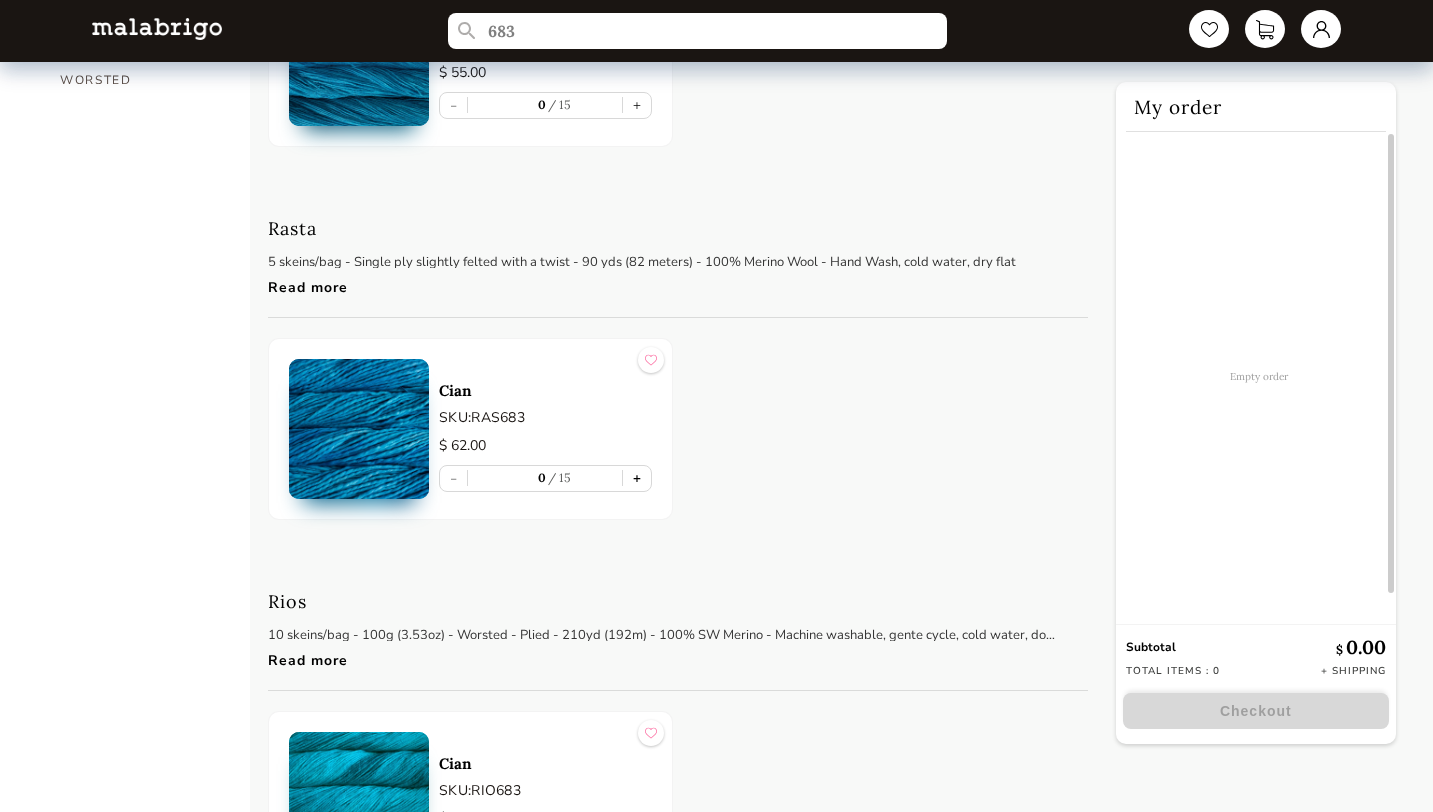 click on "+" at bounding box center (637, 478) 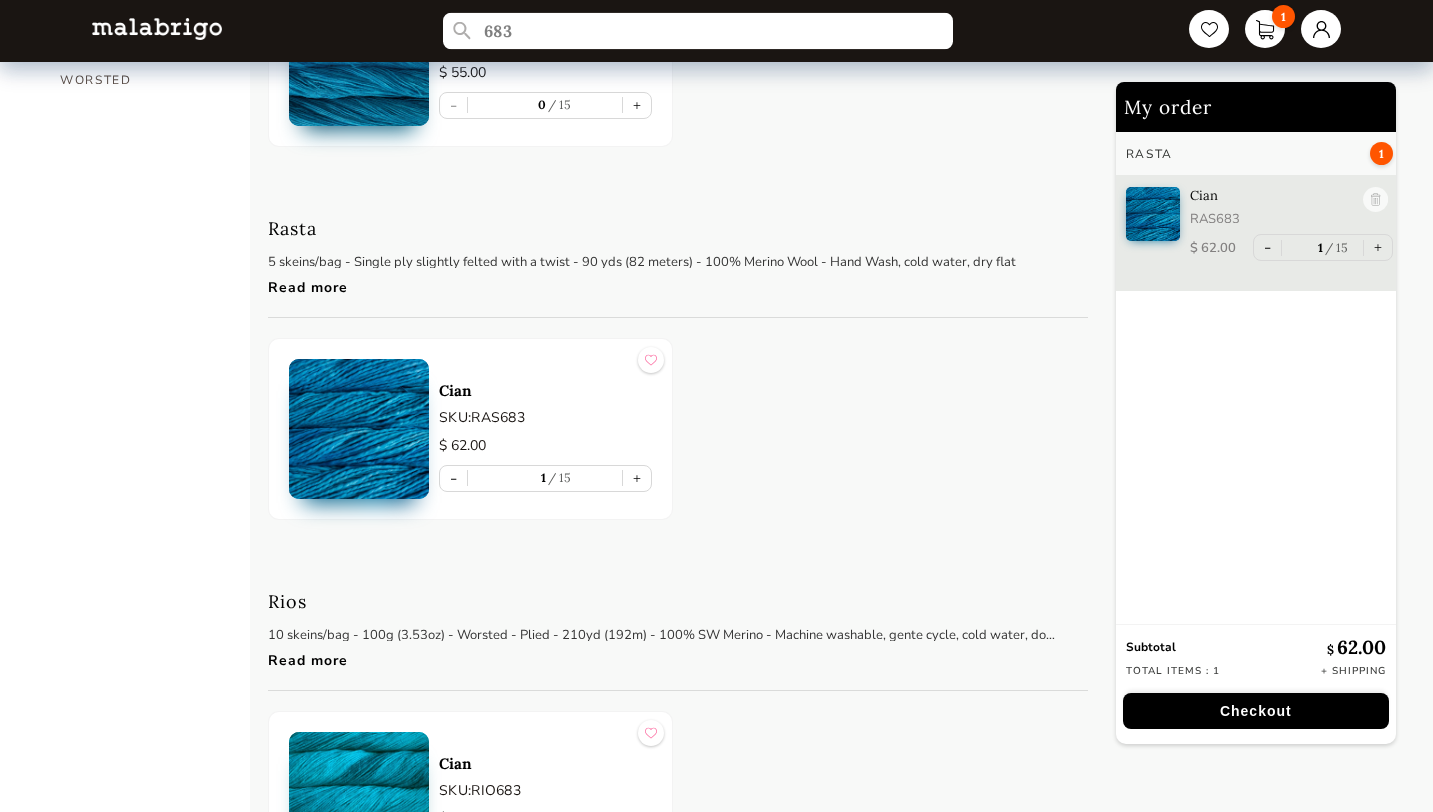 drag, startPoint x: 532, startPoint y: 24, endPoint x: 415, endPoint y: 24, distance: 117 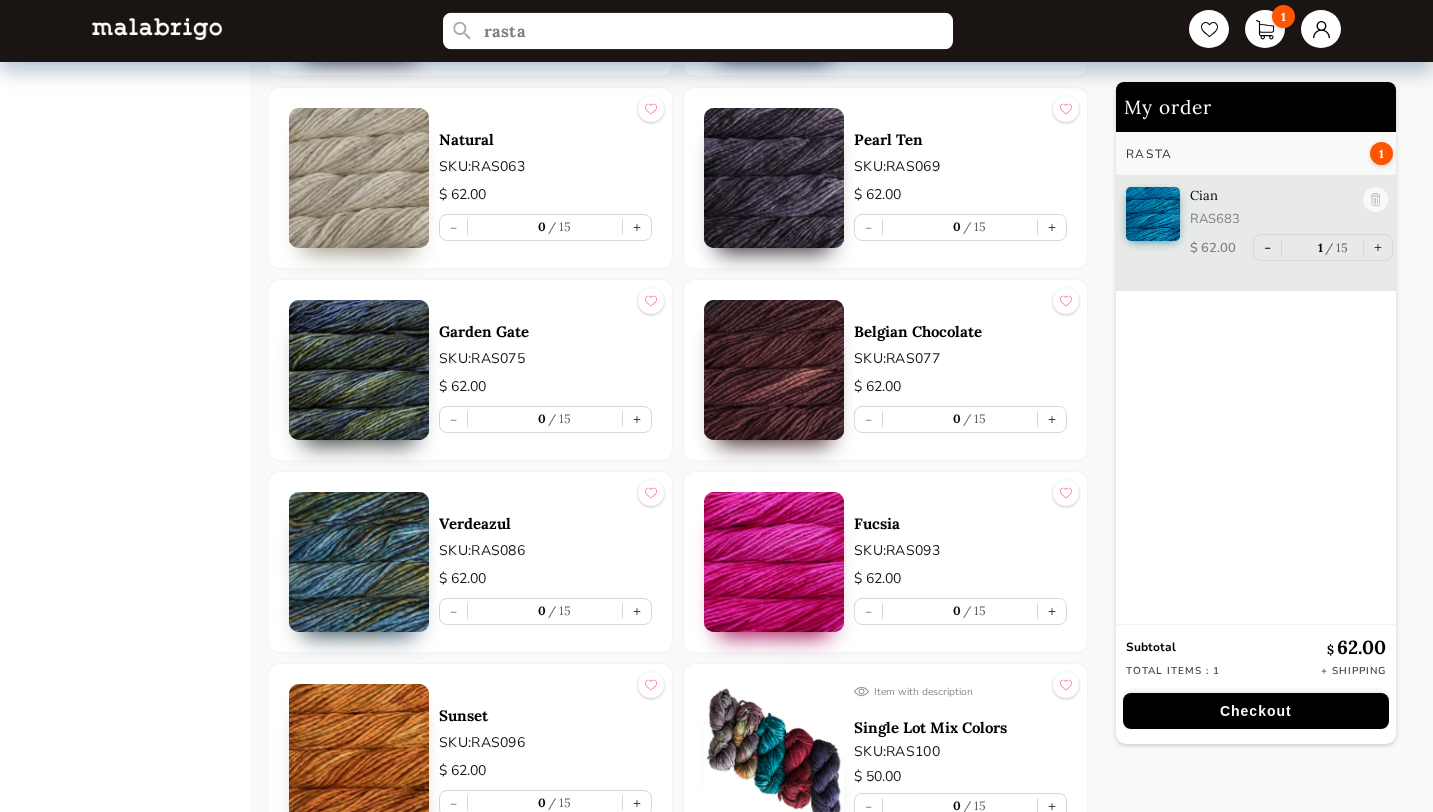 scroll, scrollTop: 2022, scrollLeft: 0, axis: vertical 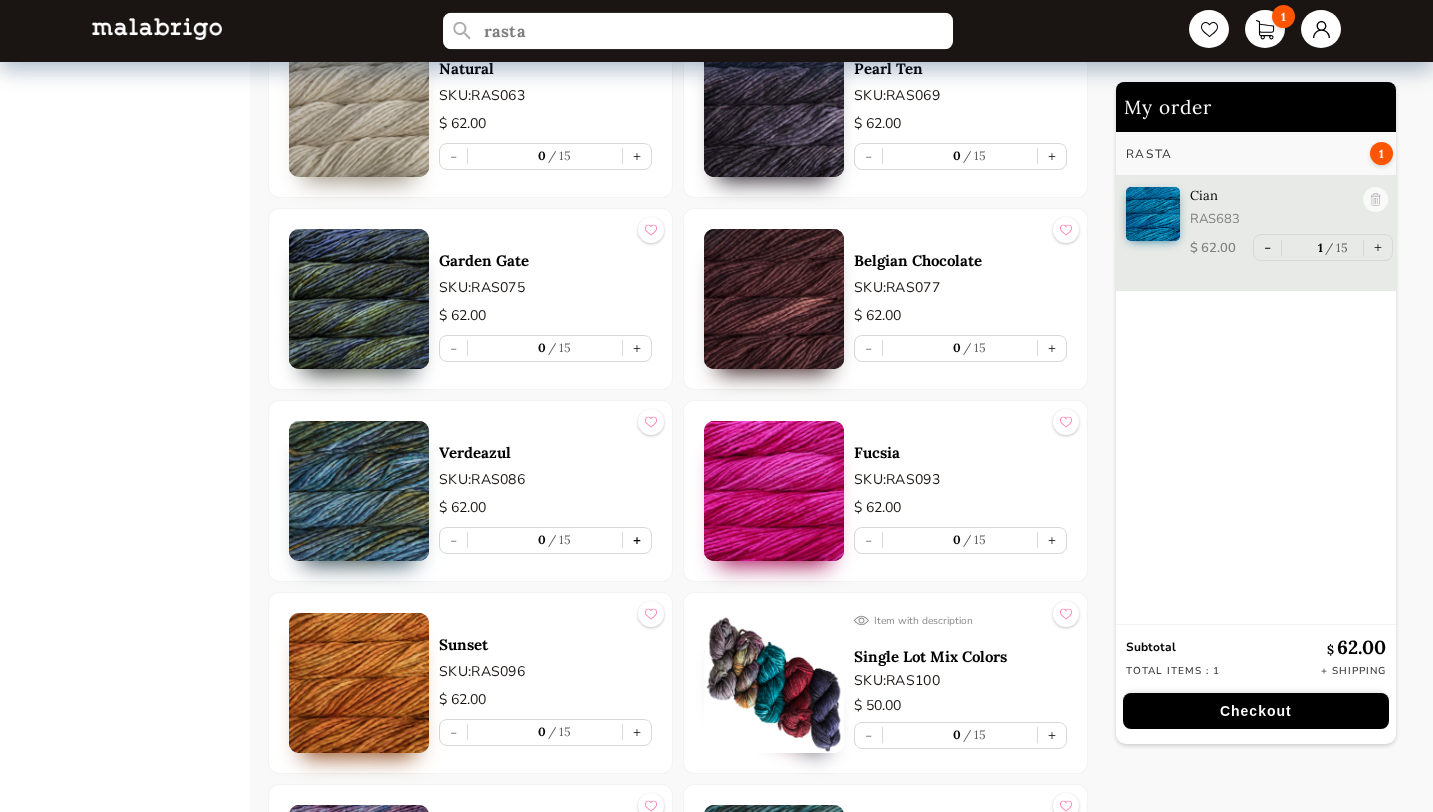 type on "rasta" 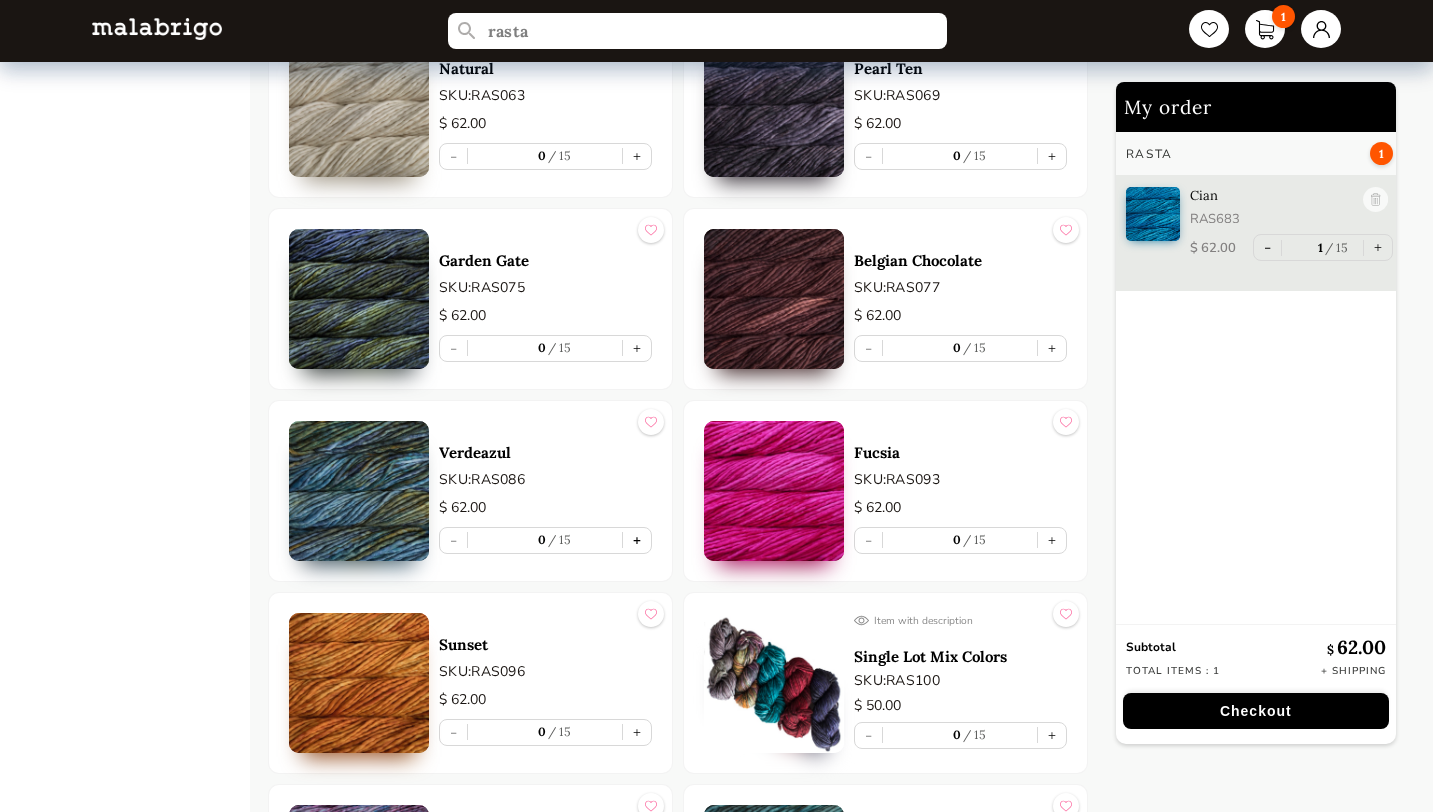 click on "+" at bounding box center (637, 540) 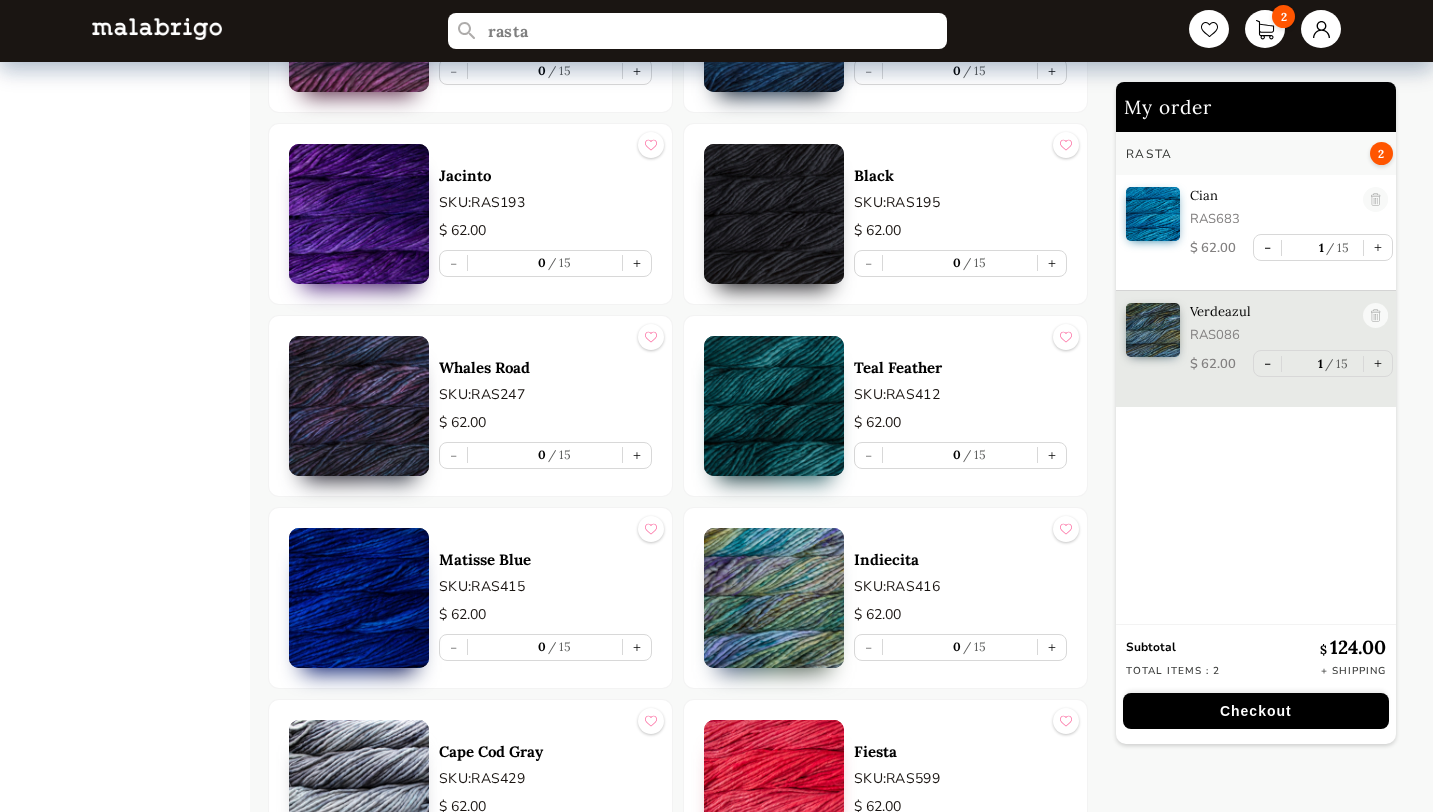 scroll, scrollTop: 3070, scrollLeft: 0, axis: vertical 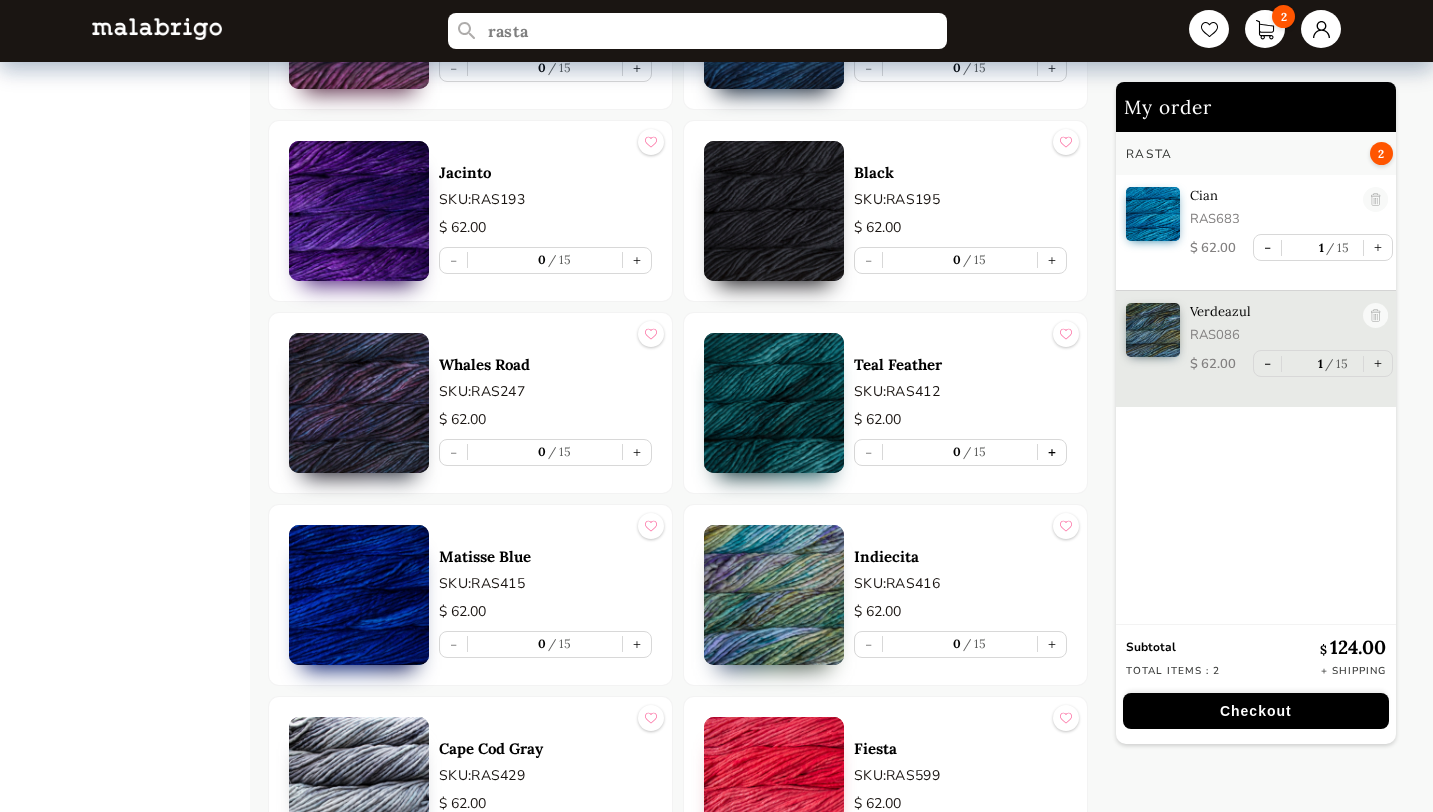 click on "+" at bounding box center [1052, 452] 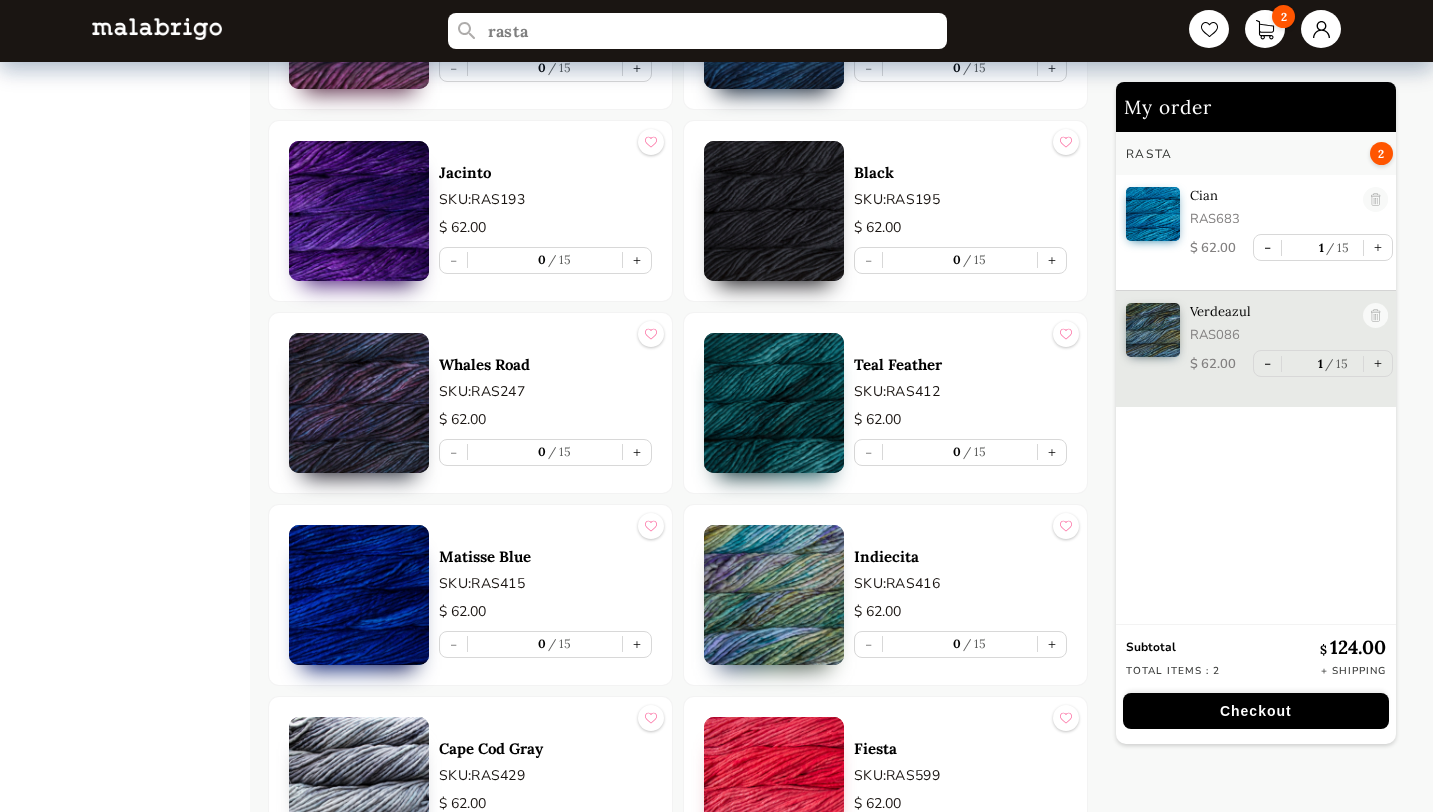 type on "1" 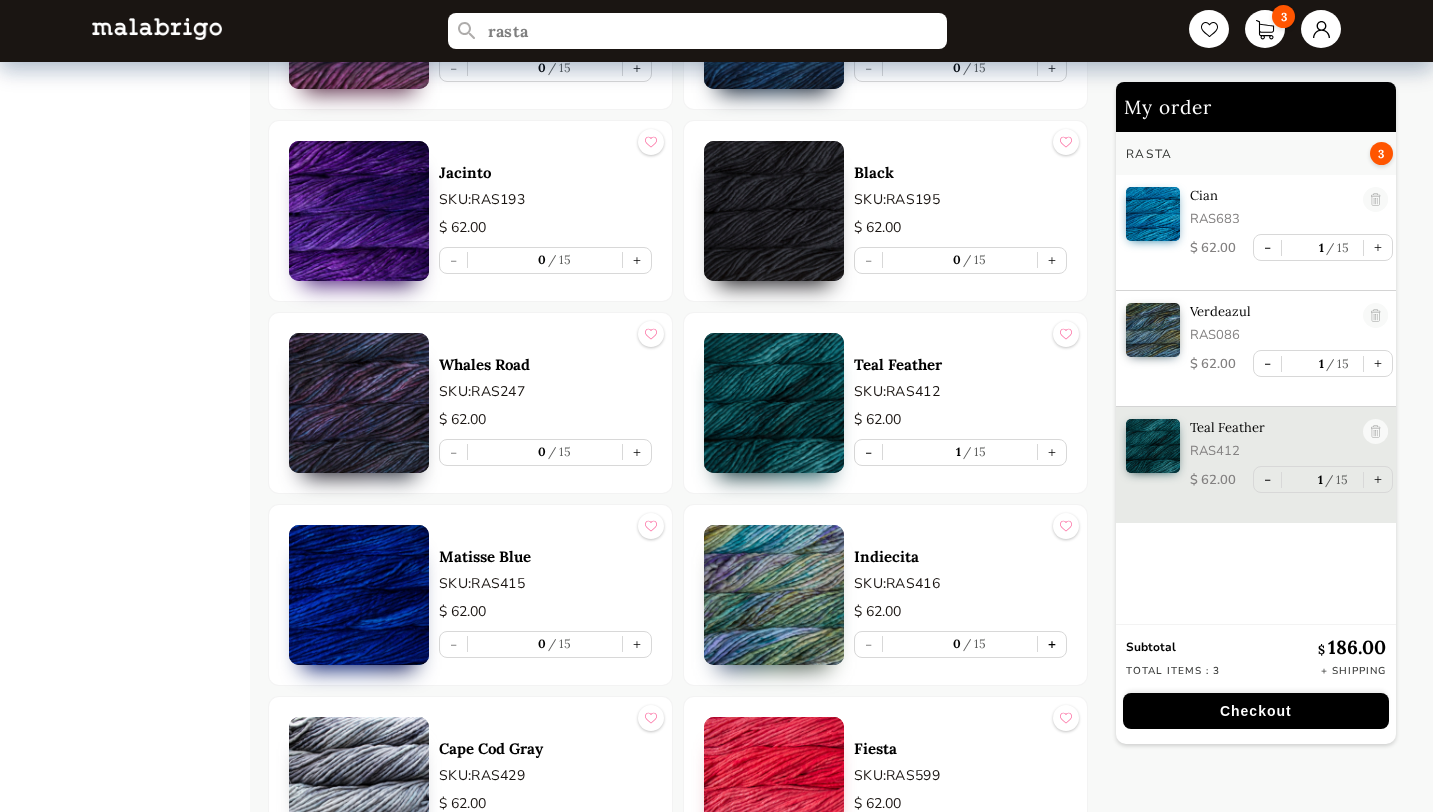 click on "+" at bounding box center [1052, 644] 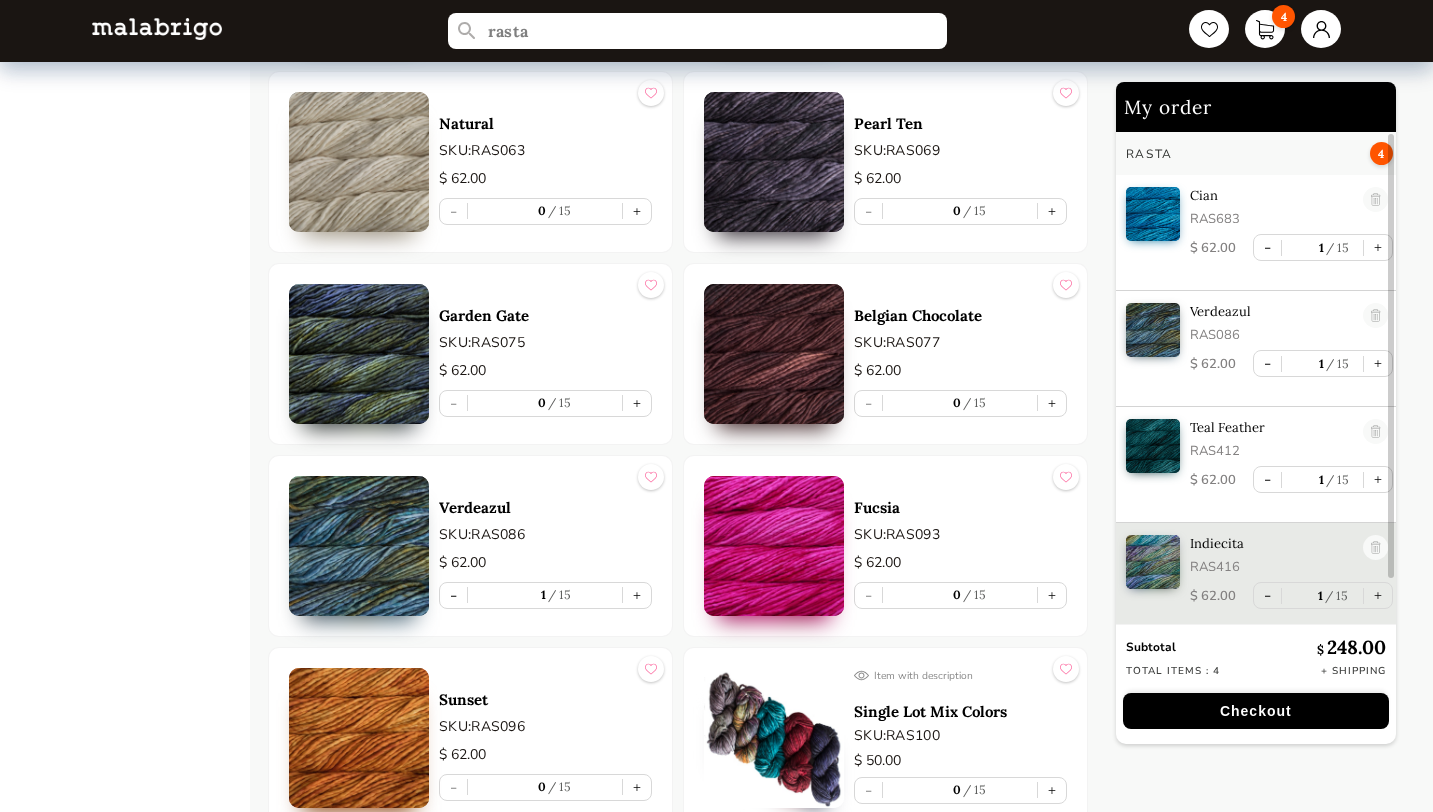 scroll, scrollTop: 1924, scrollLeft: 0, axis: vertical 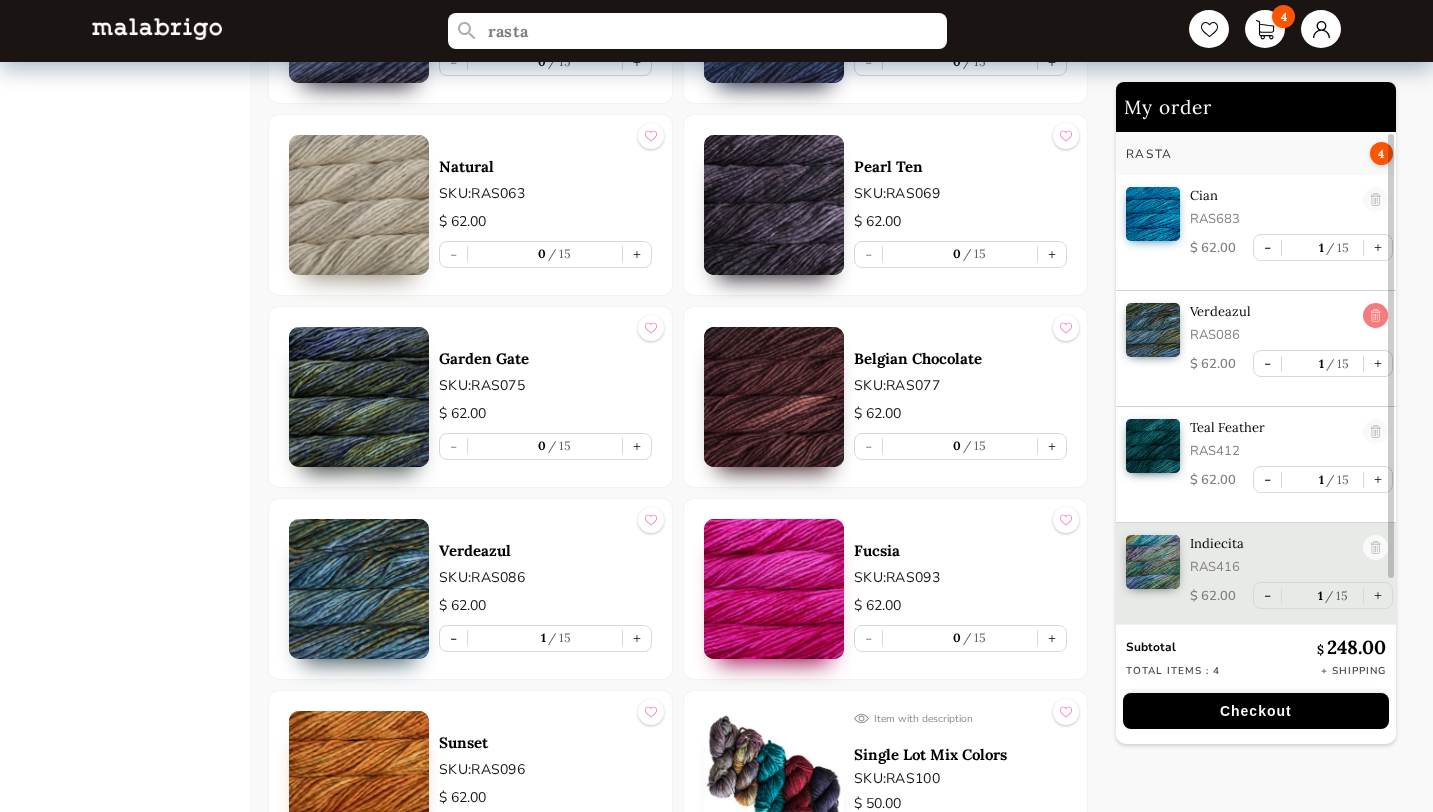 click at bounding box center (1375, 316) 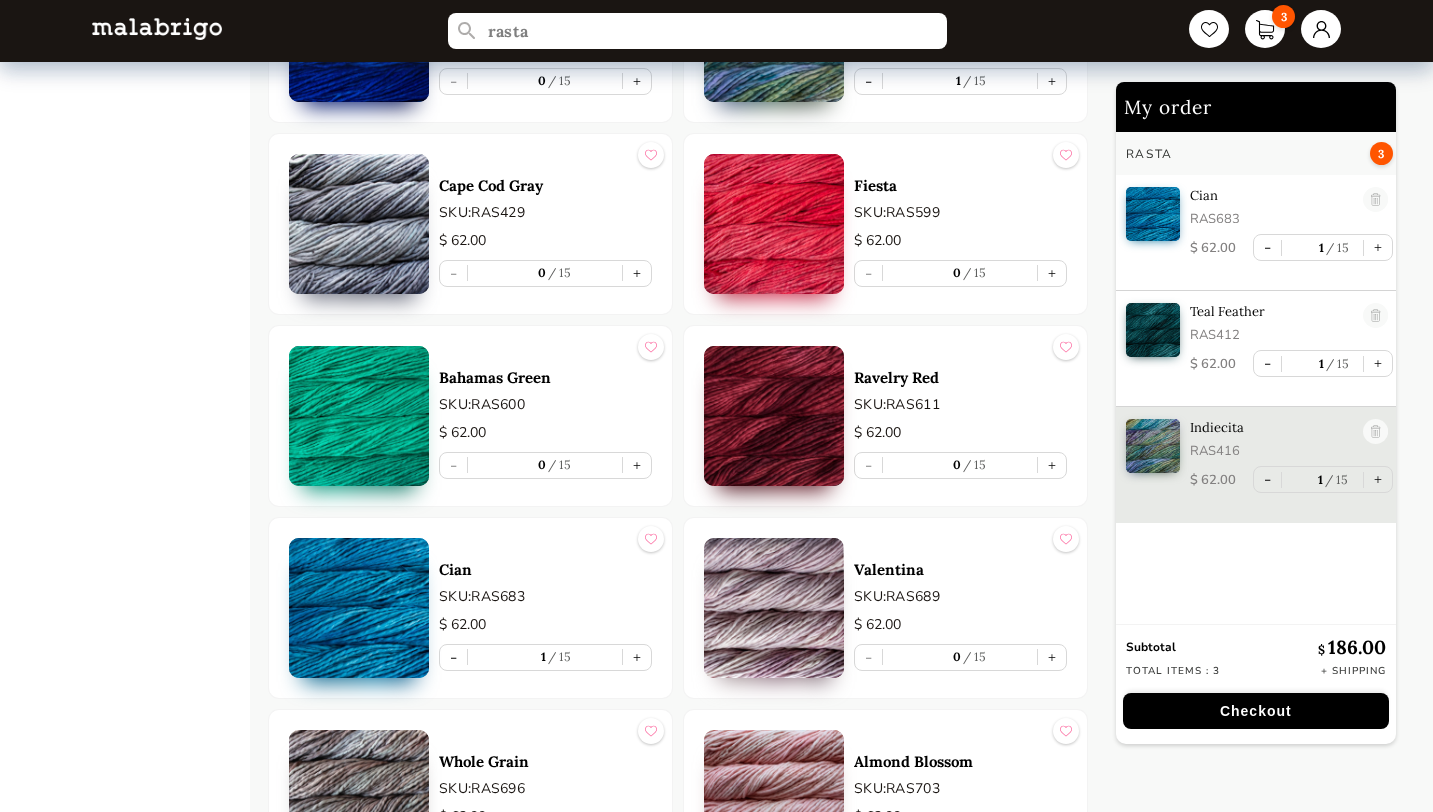 scroll, scrollTop: 3632, scrollLeft: 0, axis: vertical 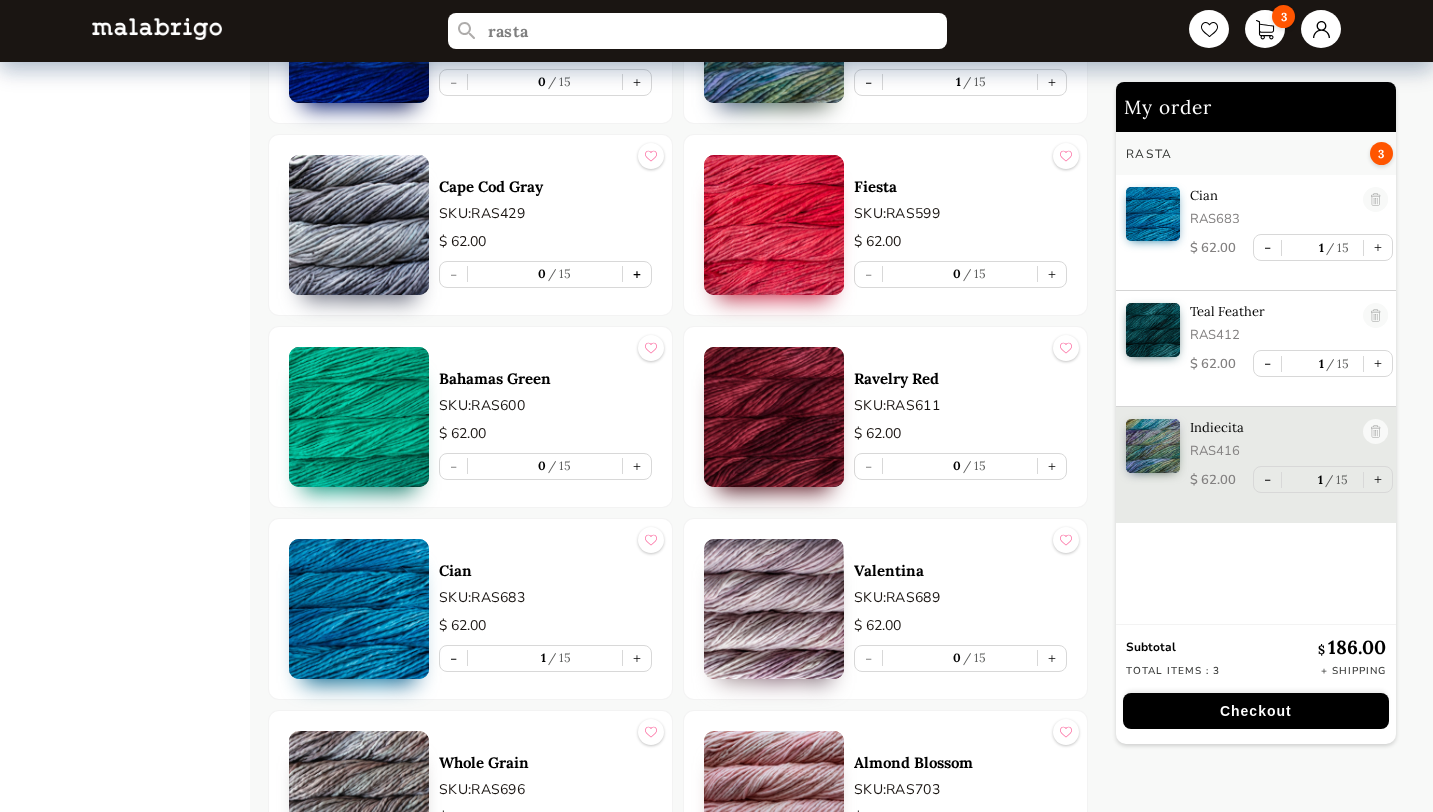 click on "+" at bounding box center (637, 274) 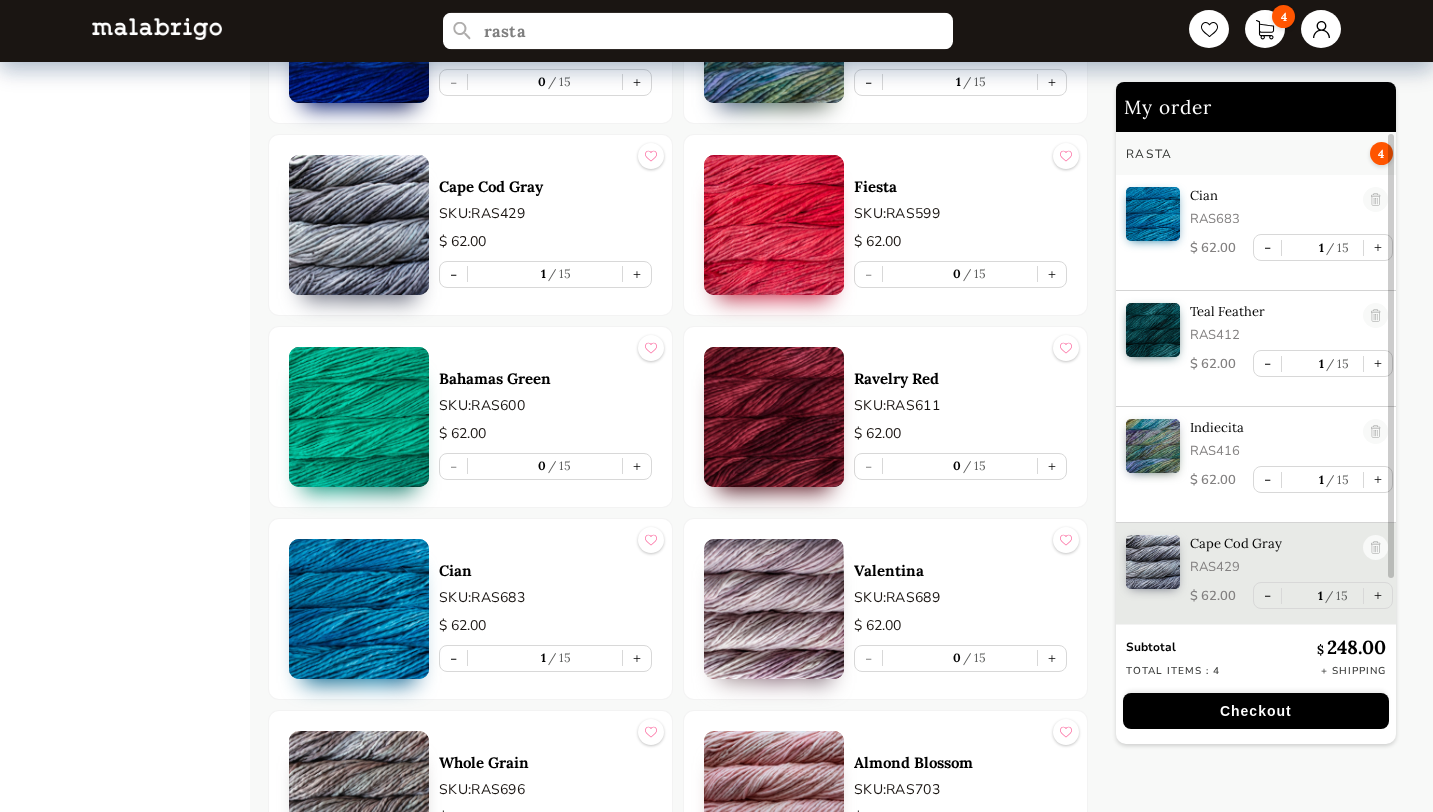 drag, startPoint x: 537, startPoint y: 32, endPoint x: 449, endPoint y: 32, distance: 88 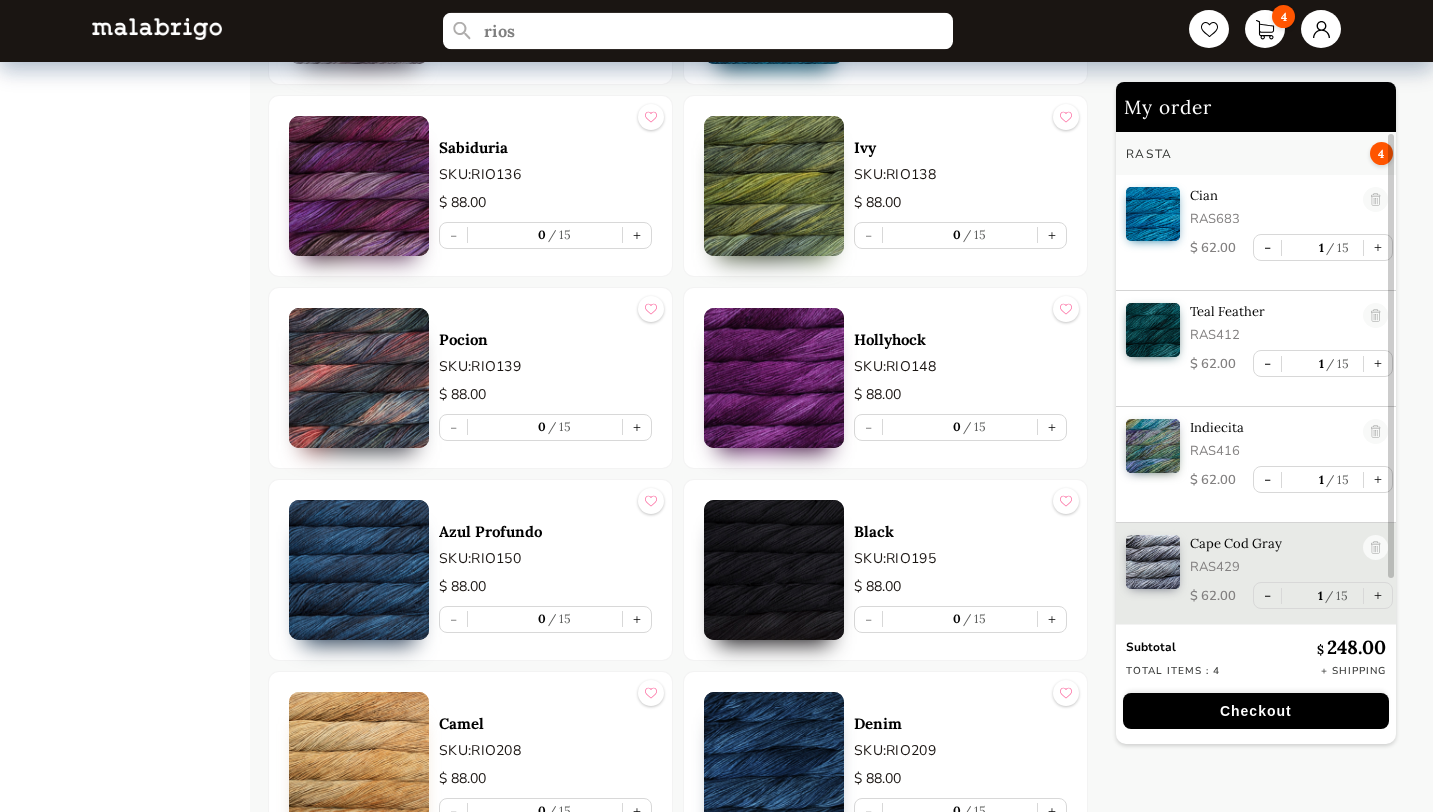scroll, scrollTop: 2902, scrollLeft: 0, axis: vertical 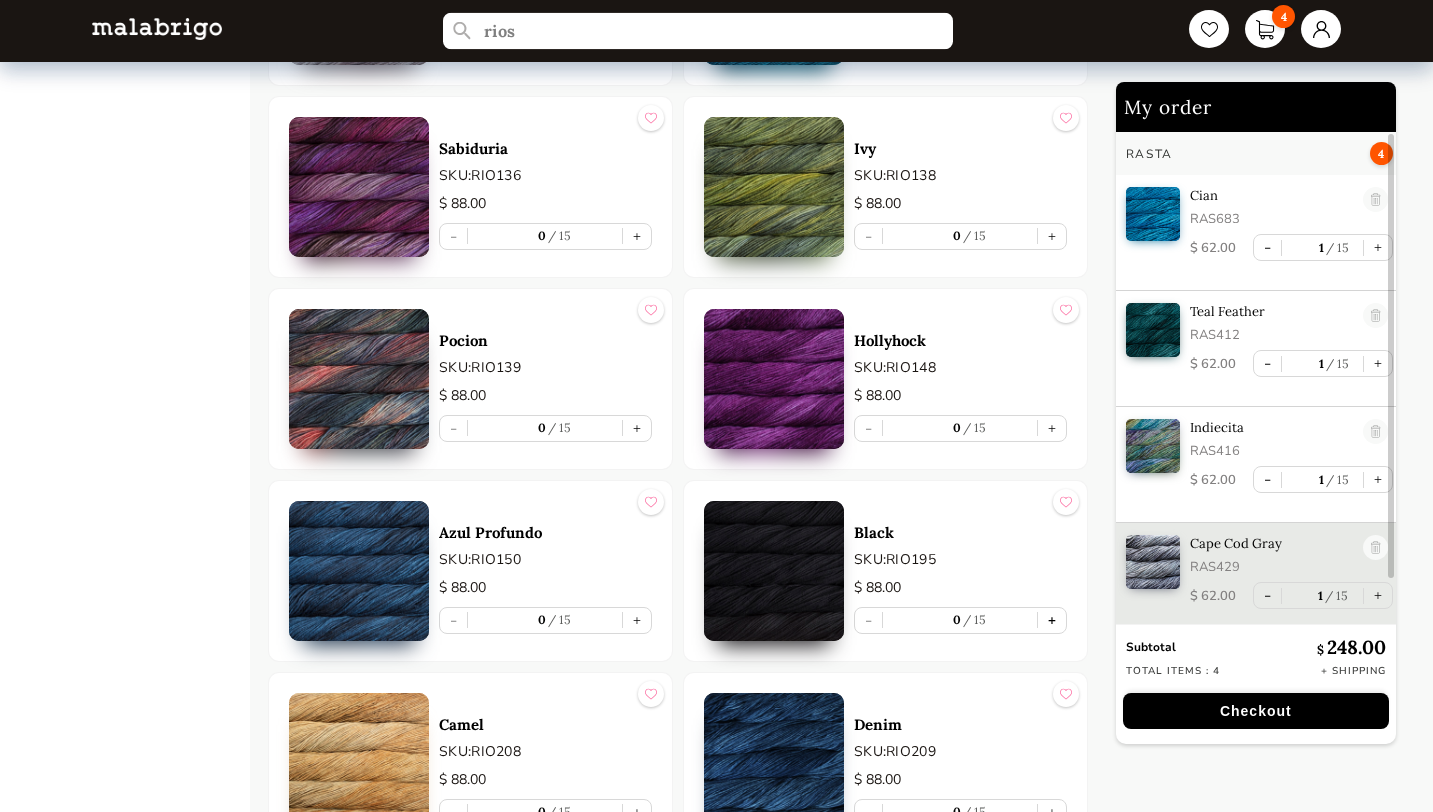 type on "rios" 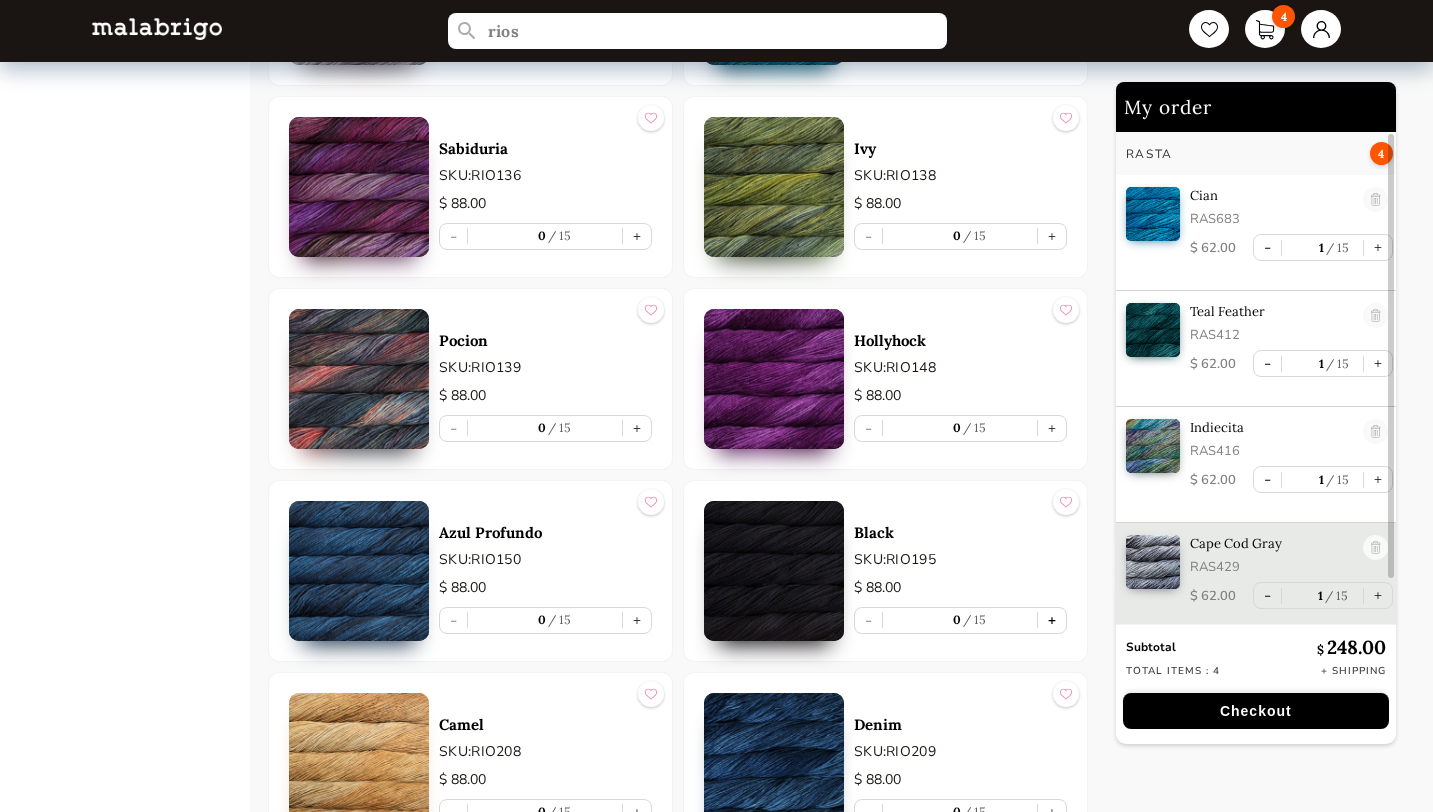 click on "+" at bounding box center [1052, 620] 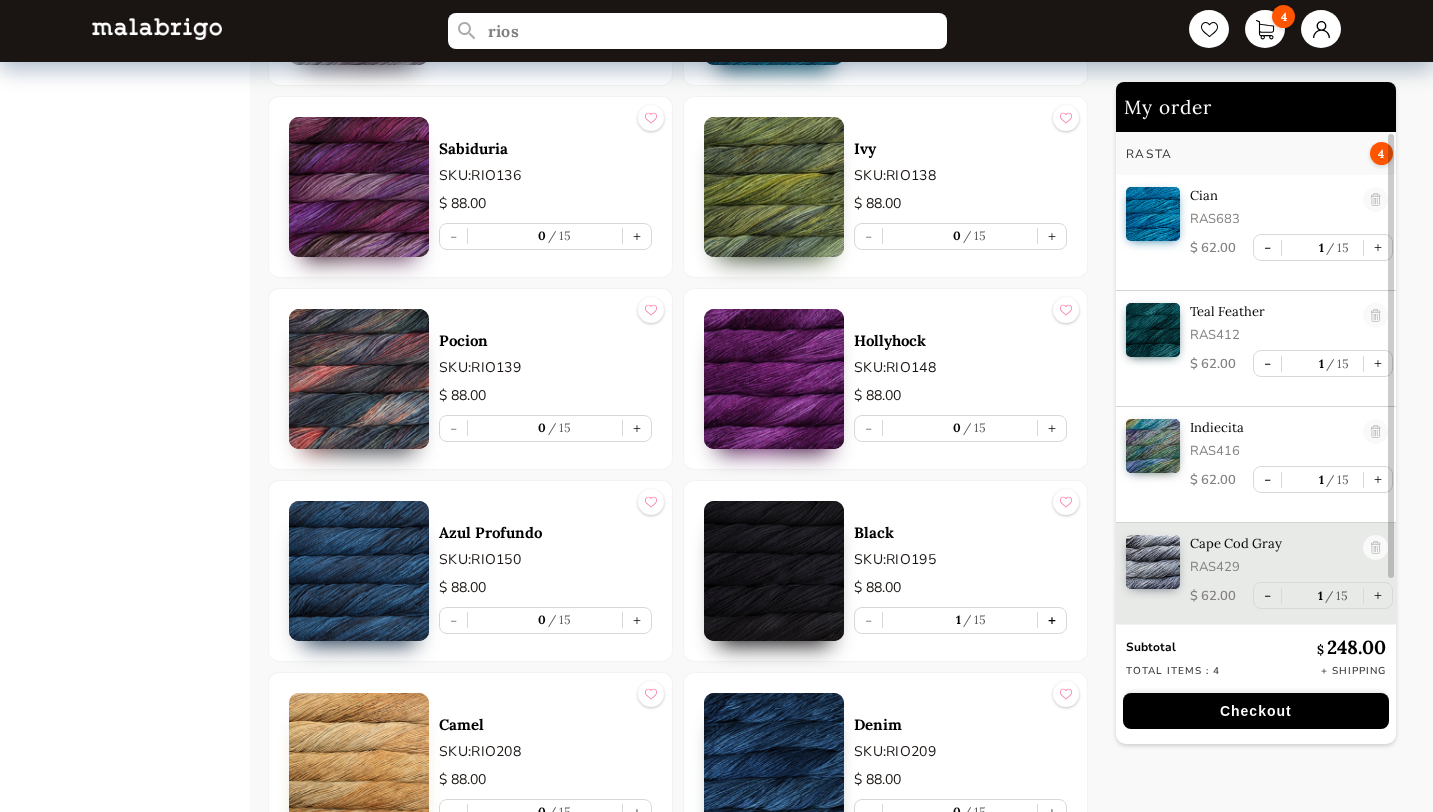 scroll, scrollTop: 37, scrollLeft: 0, axis: vertical 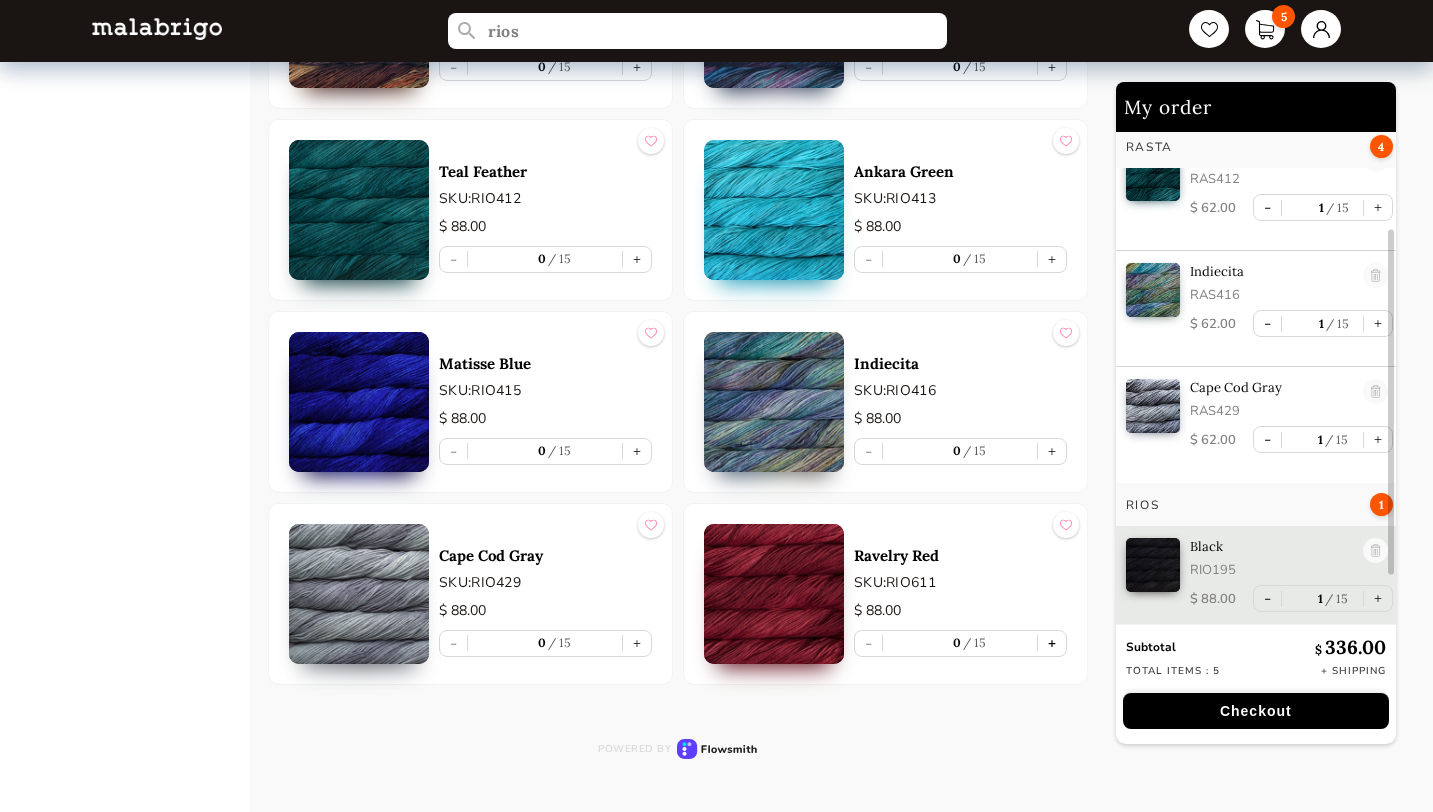 click on "+" at bounding box center [1052, 643] 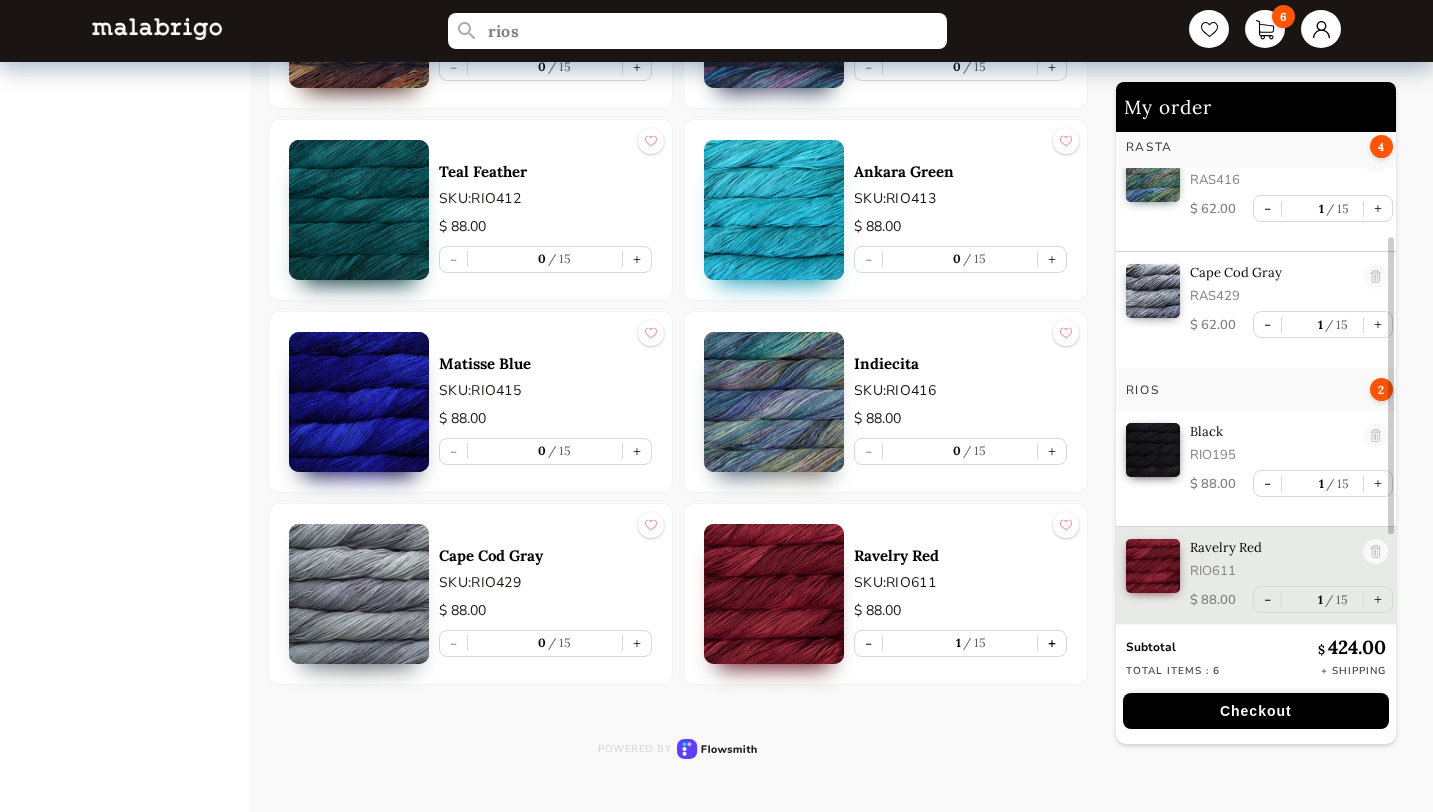 scroll, scrollTop: 265, scrollLeft: 0, axis: vertical 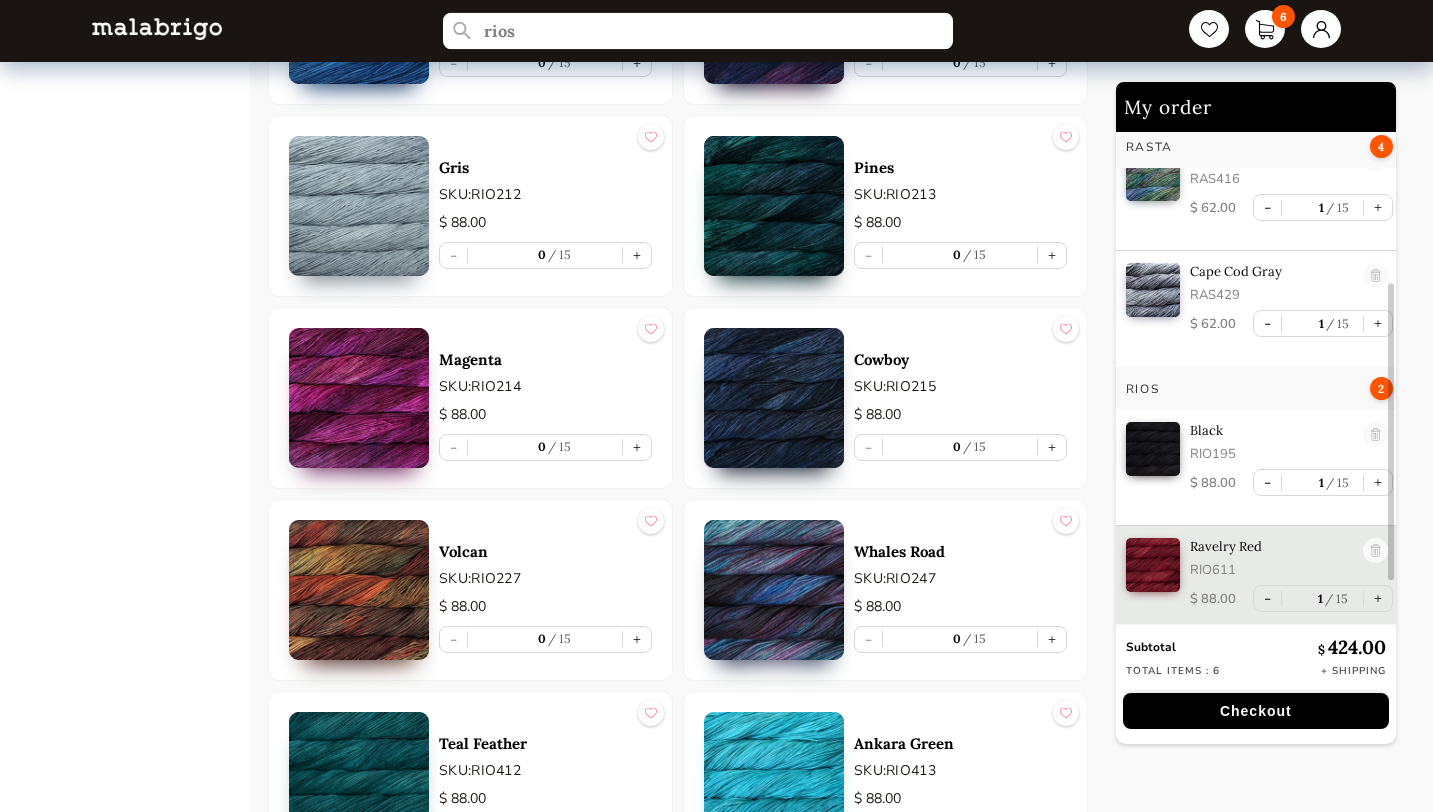 drag, startPoint x: 532, startPoint y: 33, endPoint x: 433, endPoint y: 33, distance: 99 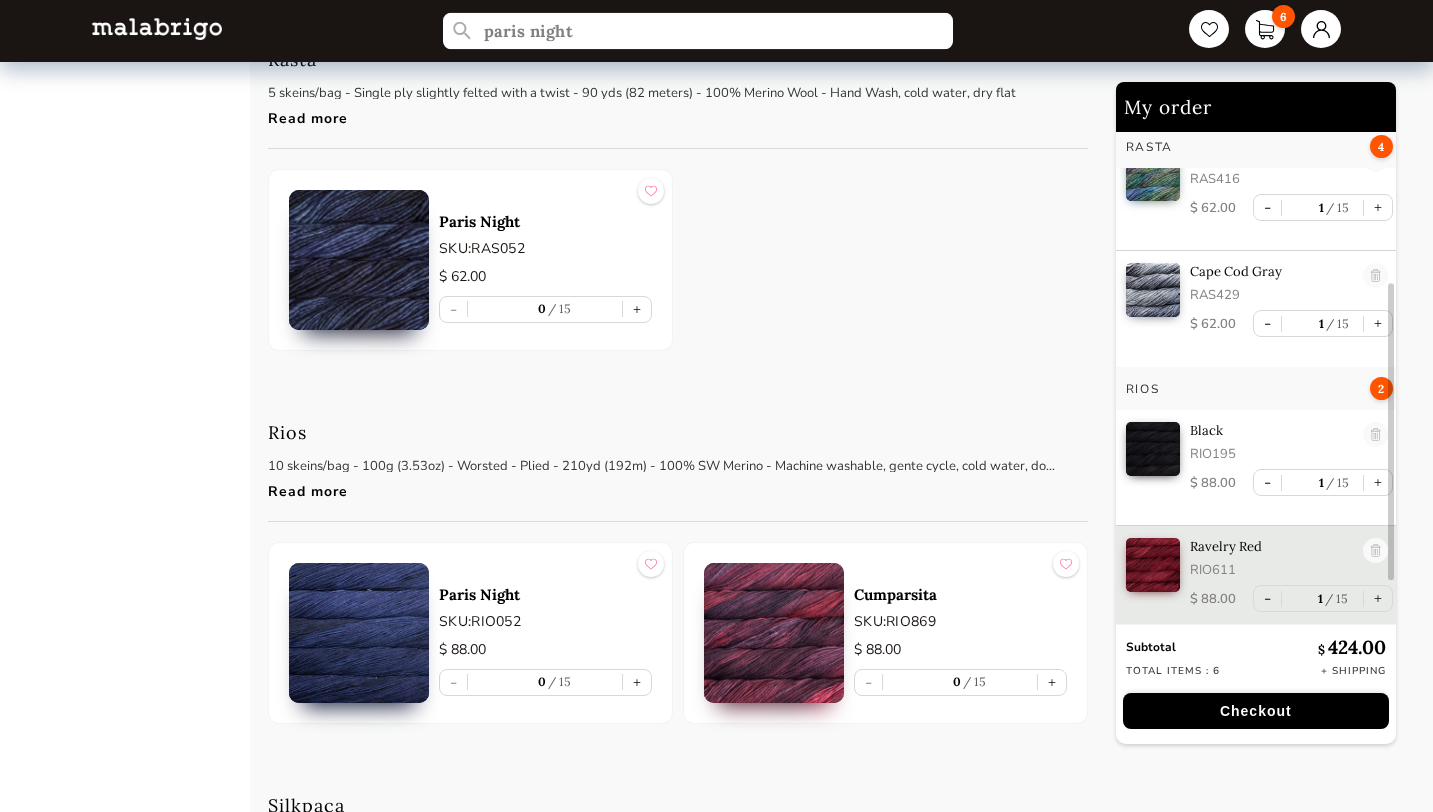 scroll, scrollTop: 3136, scrollLeft: 0, axis: vertical 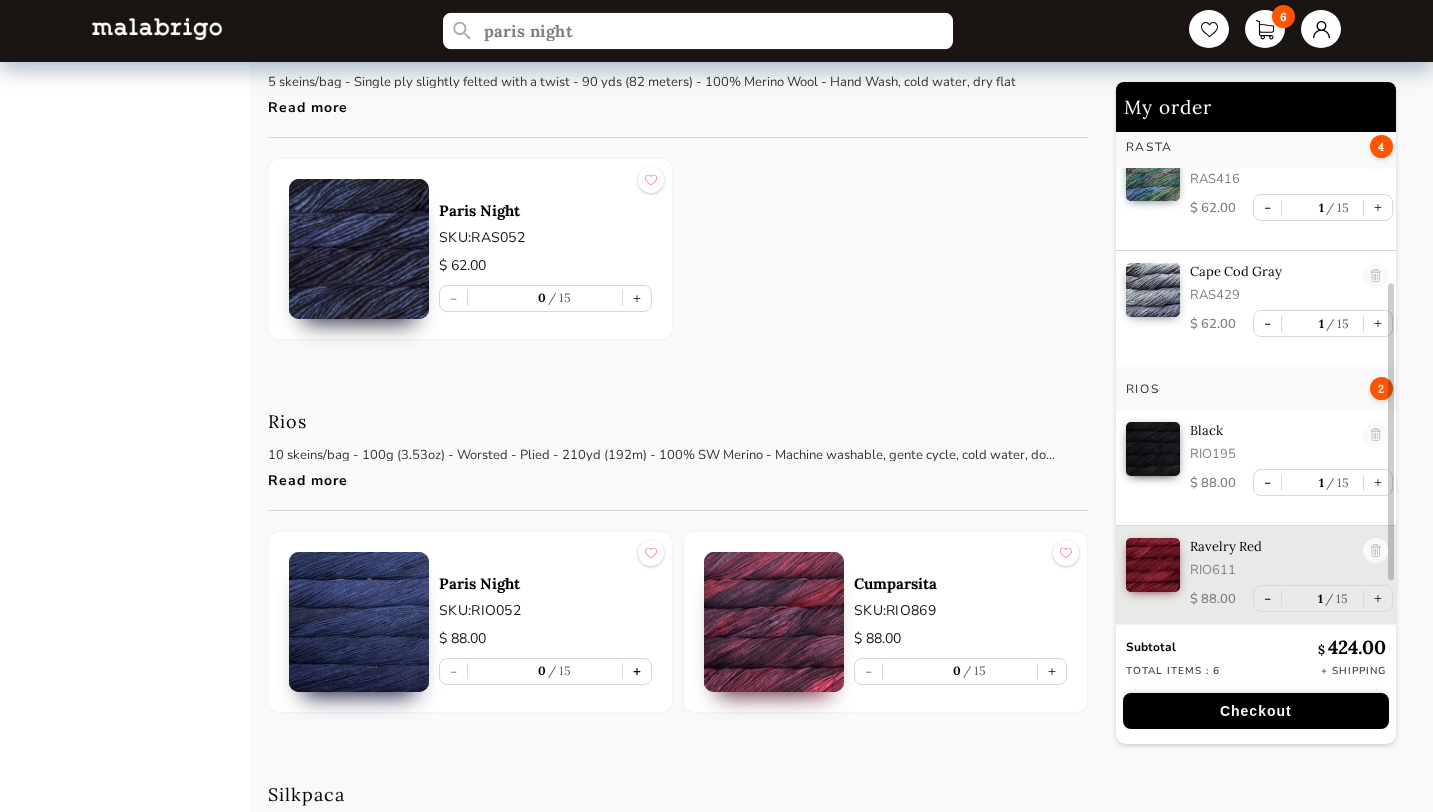 type on "paris night" 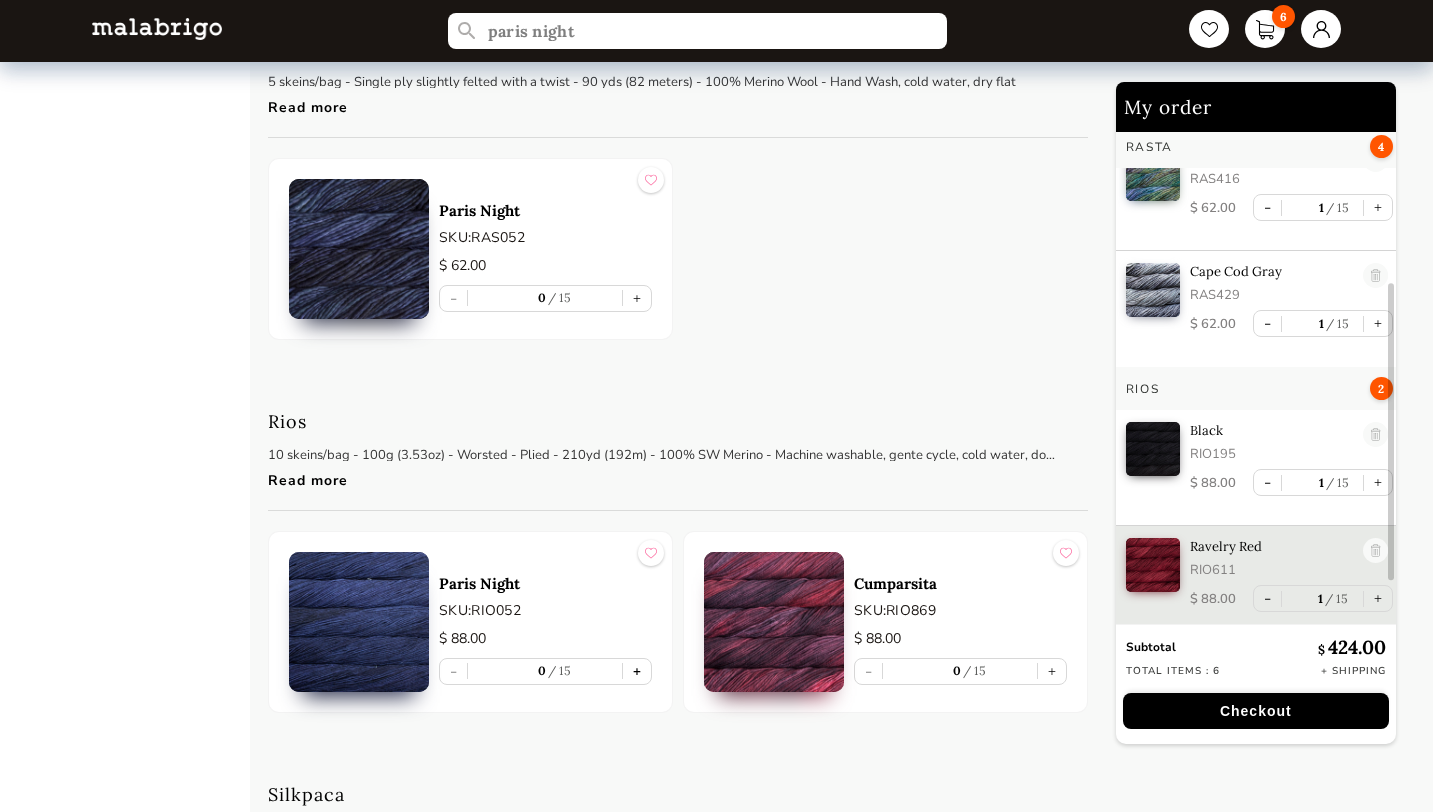 click on "+" at bounding box center [637, 671] 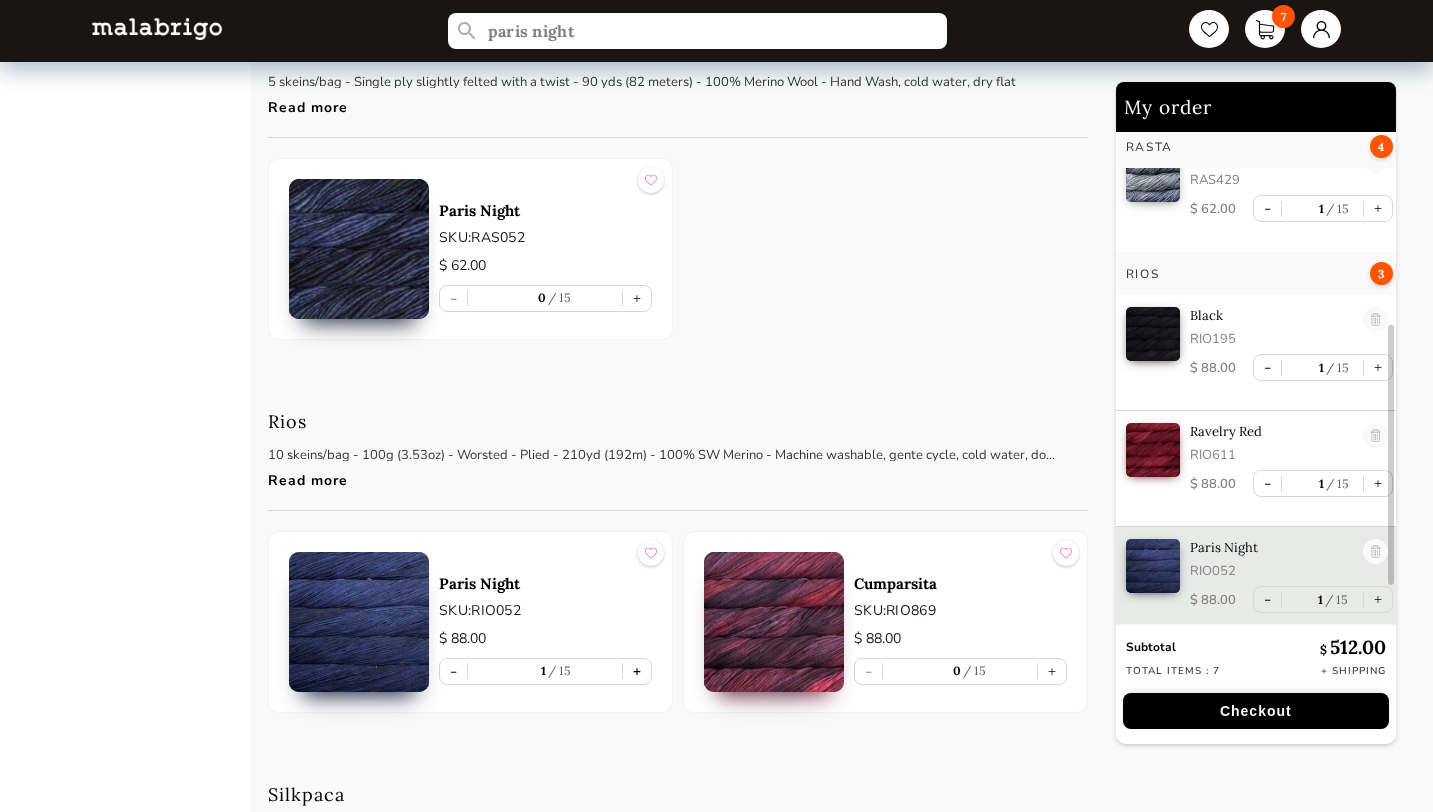 scroll, scrollTop: 381, scrollLeft: 0, axis: vertical 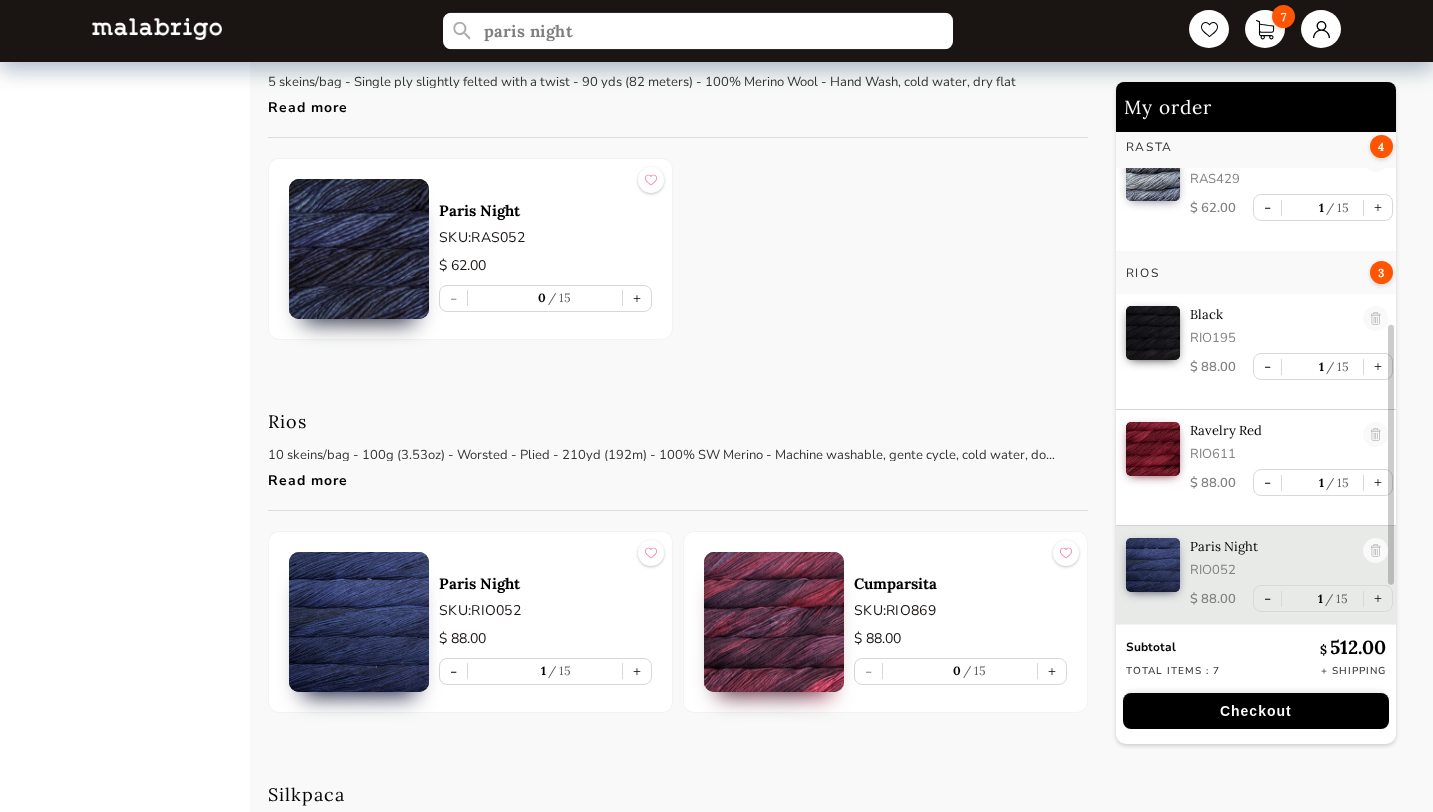 drag, startPoint x: 593, startPoint y: 35, endPoint x: 410, endPoint y: 34, distance: 183.00273 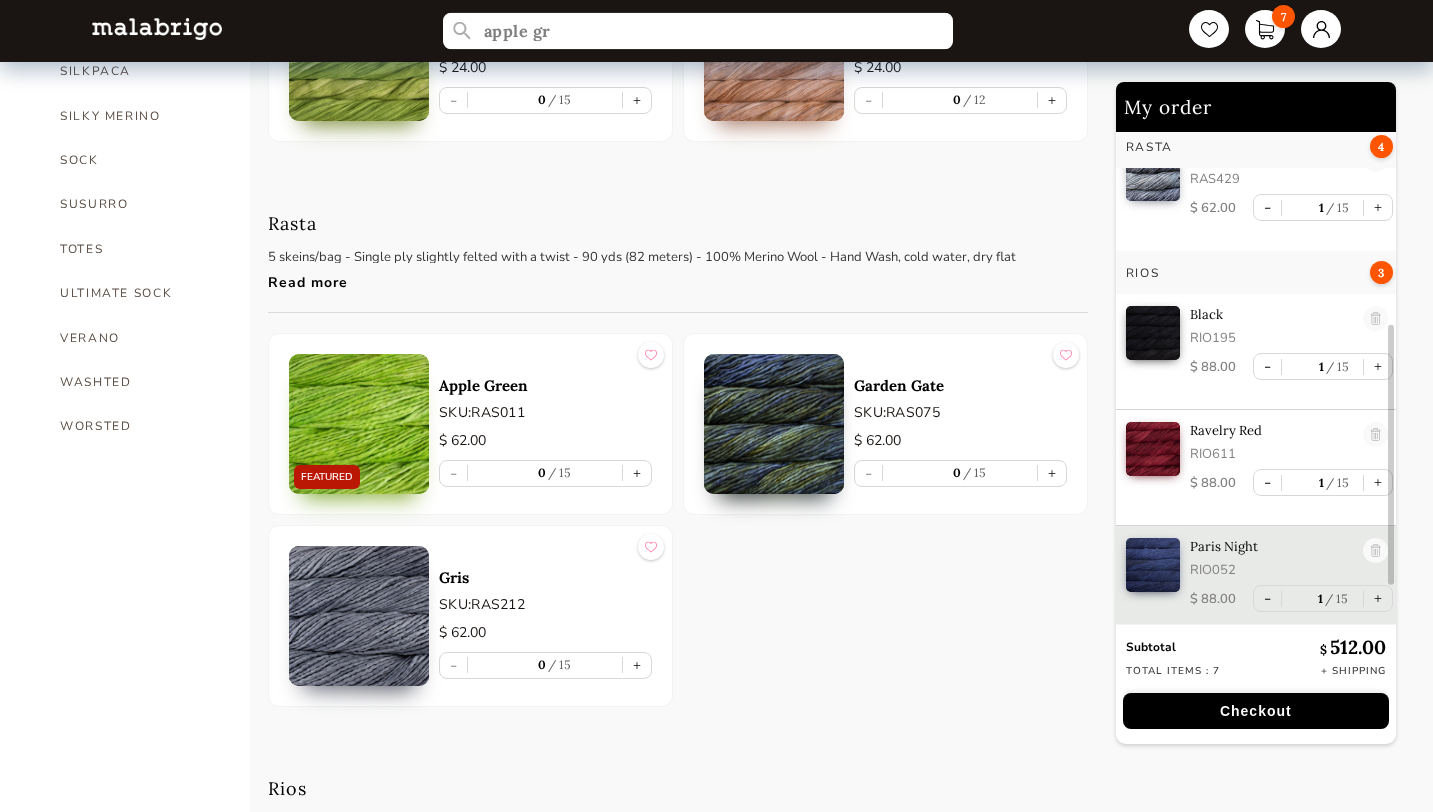 scroll, scrollTop: 3136, scrollLeft: 0, axis: vertical 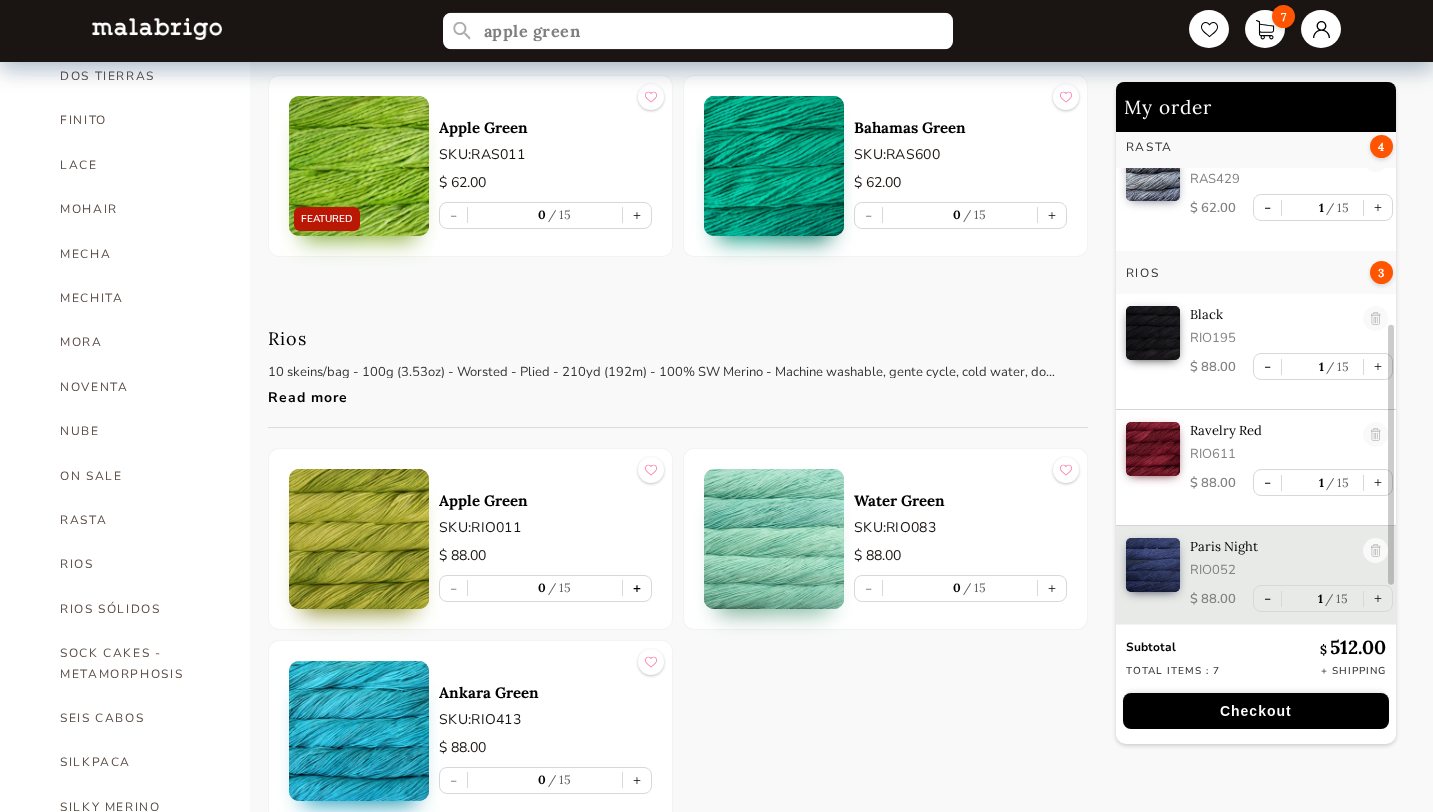type on "apple green" 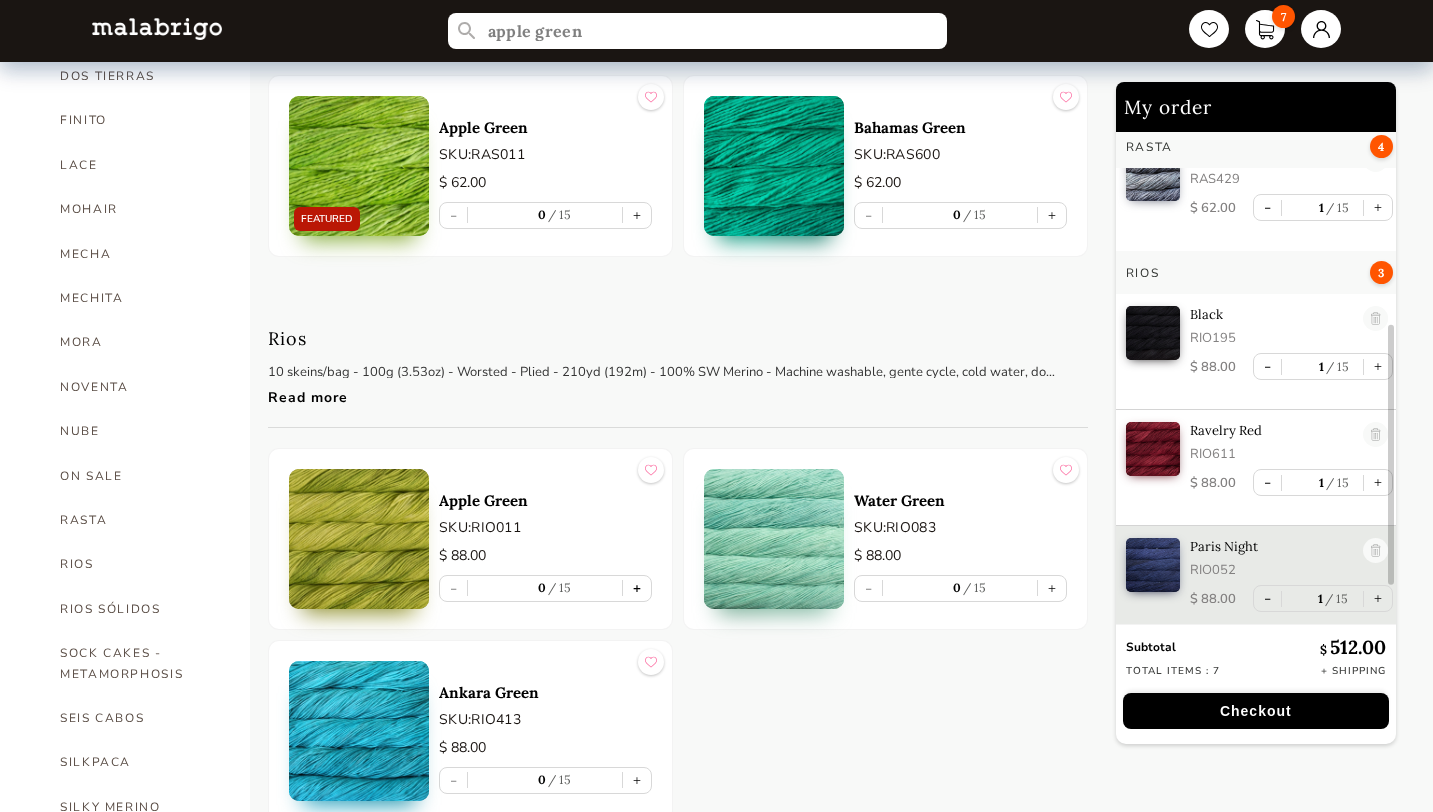 click on "+" at bounding box center (637, 588) 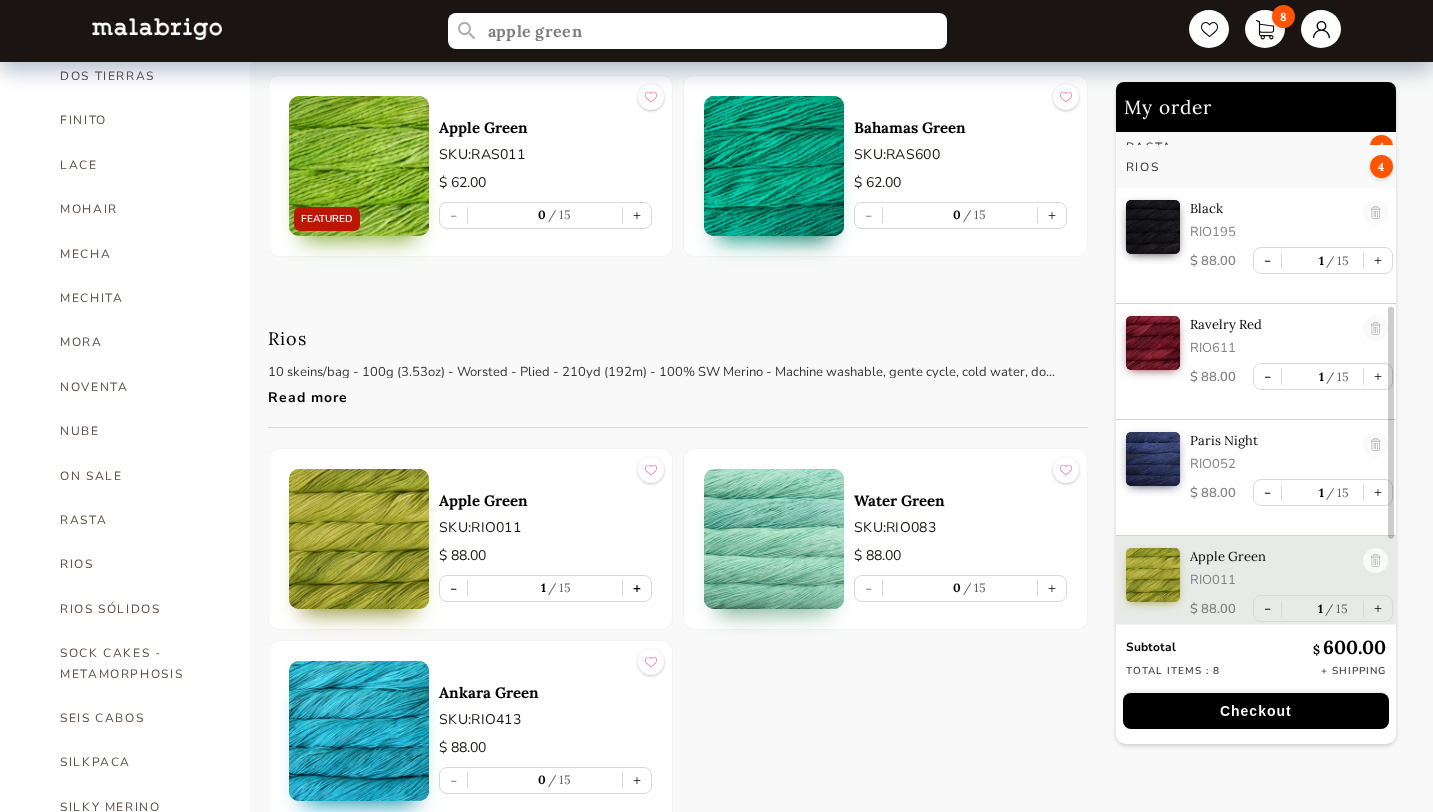 scroll, scrollTop: 497, scrollLeft: 0, axis: vertical 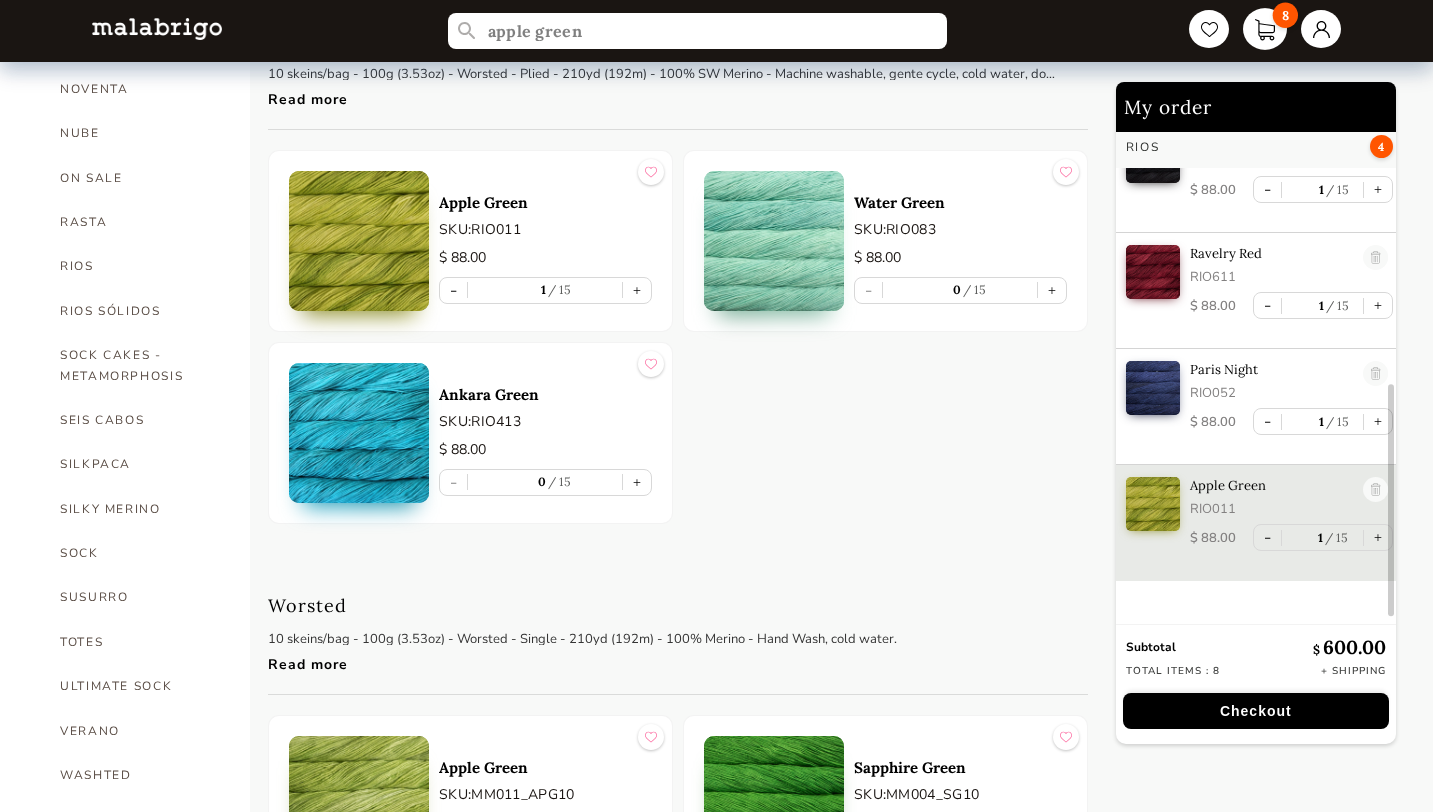 click on "8" at bounding box center (1265, 29) 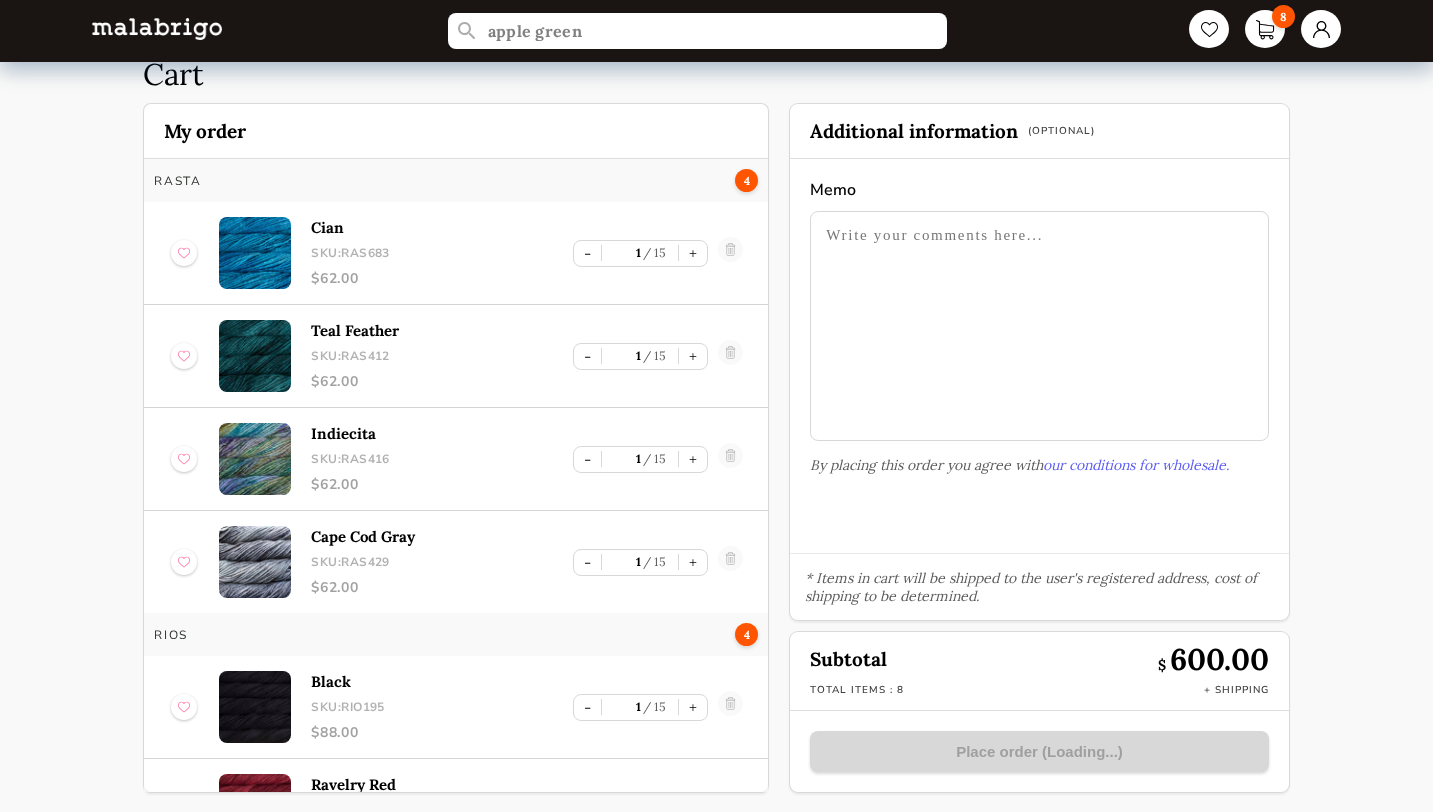 scroll, scrollTop: 0, scrollLeft: 0, axis: both 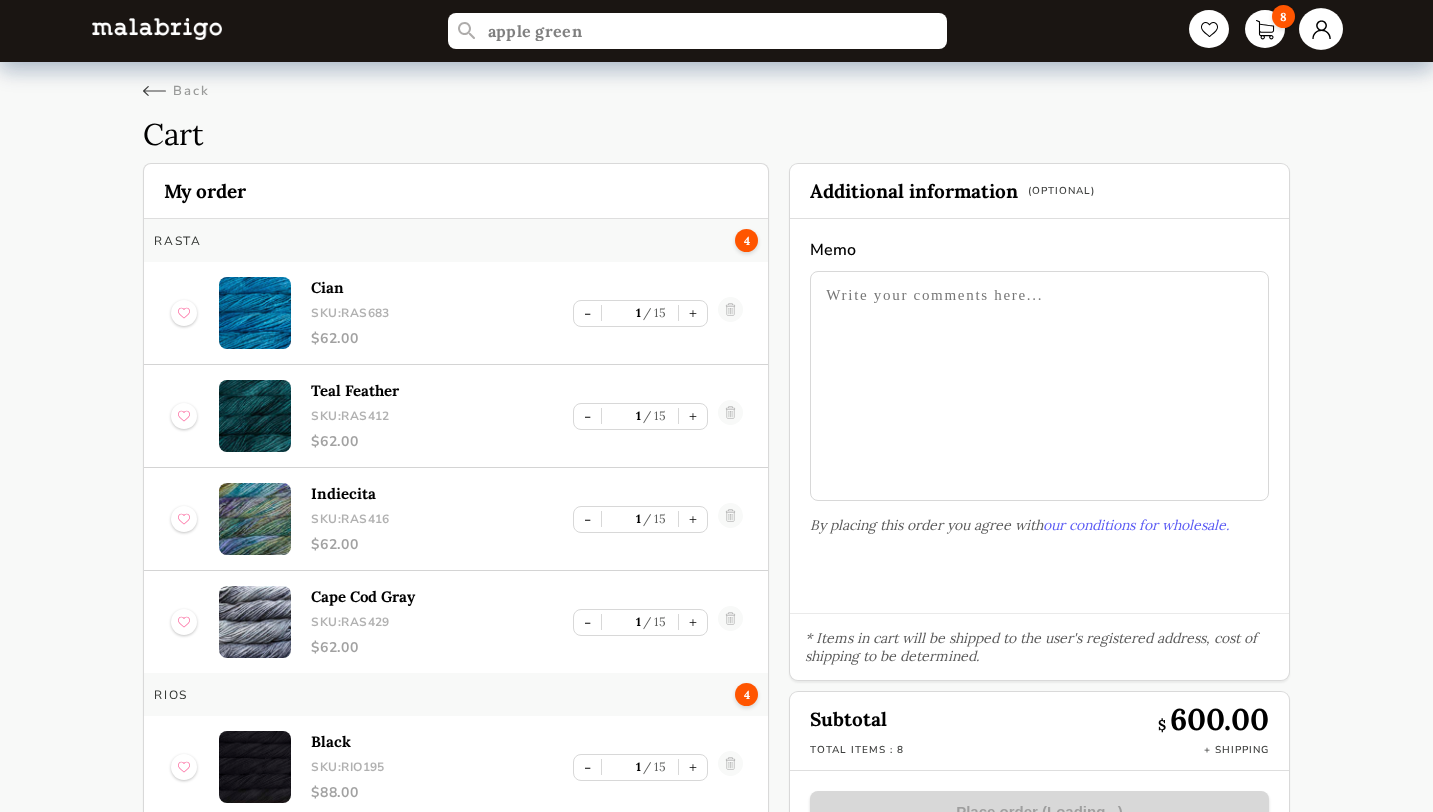 click at bounding box center [1321, 29] 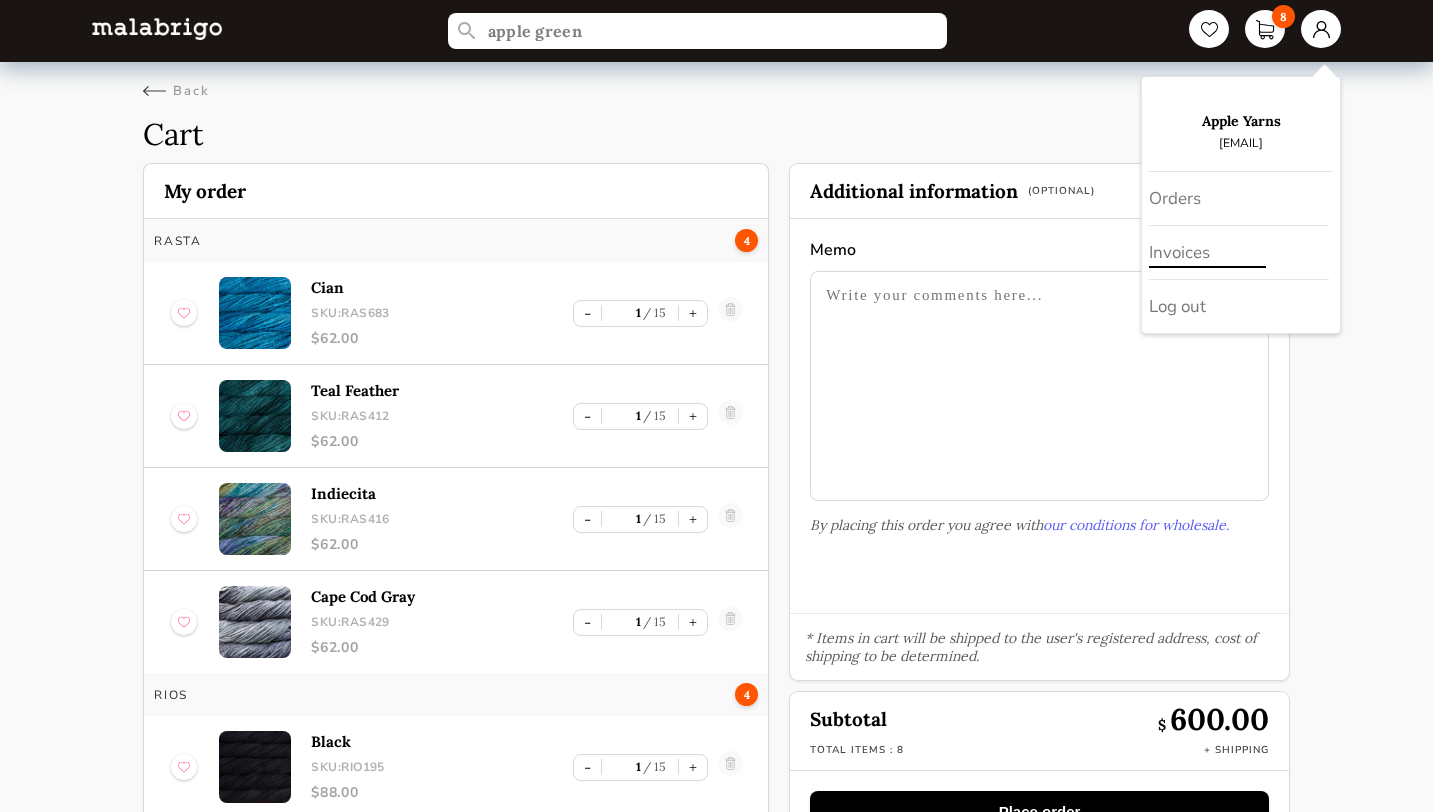 click on "Invoices" at bounding box center [1239, 253] 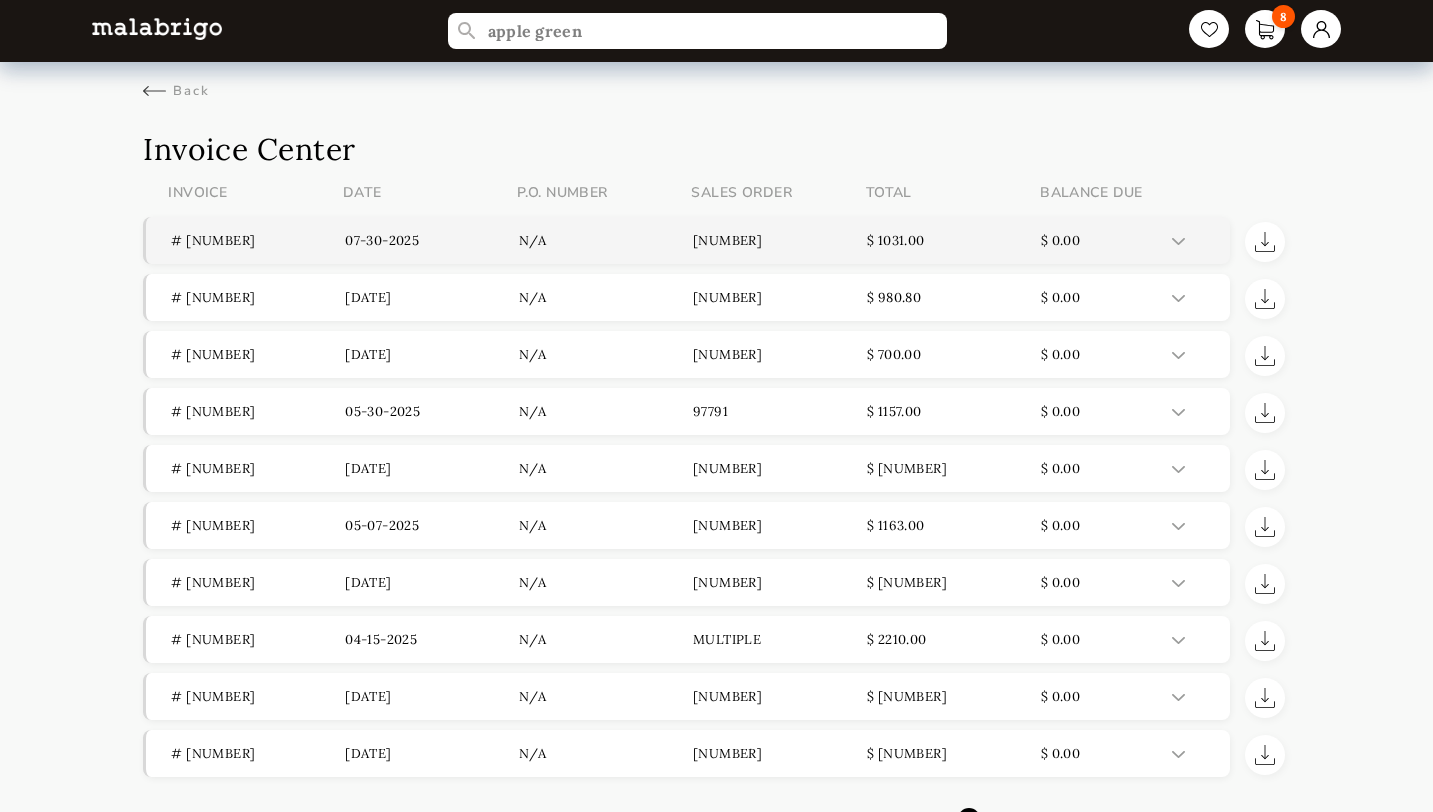 click on "# [NUMBER]" at bounding box center [258, 240] 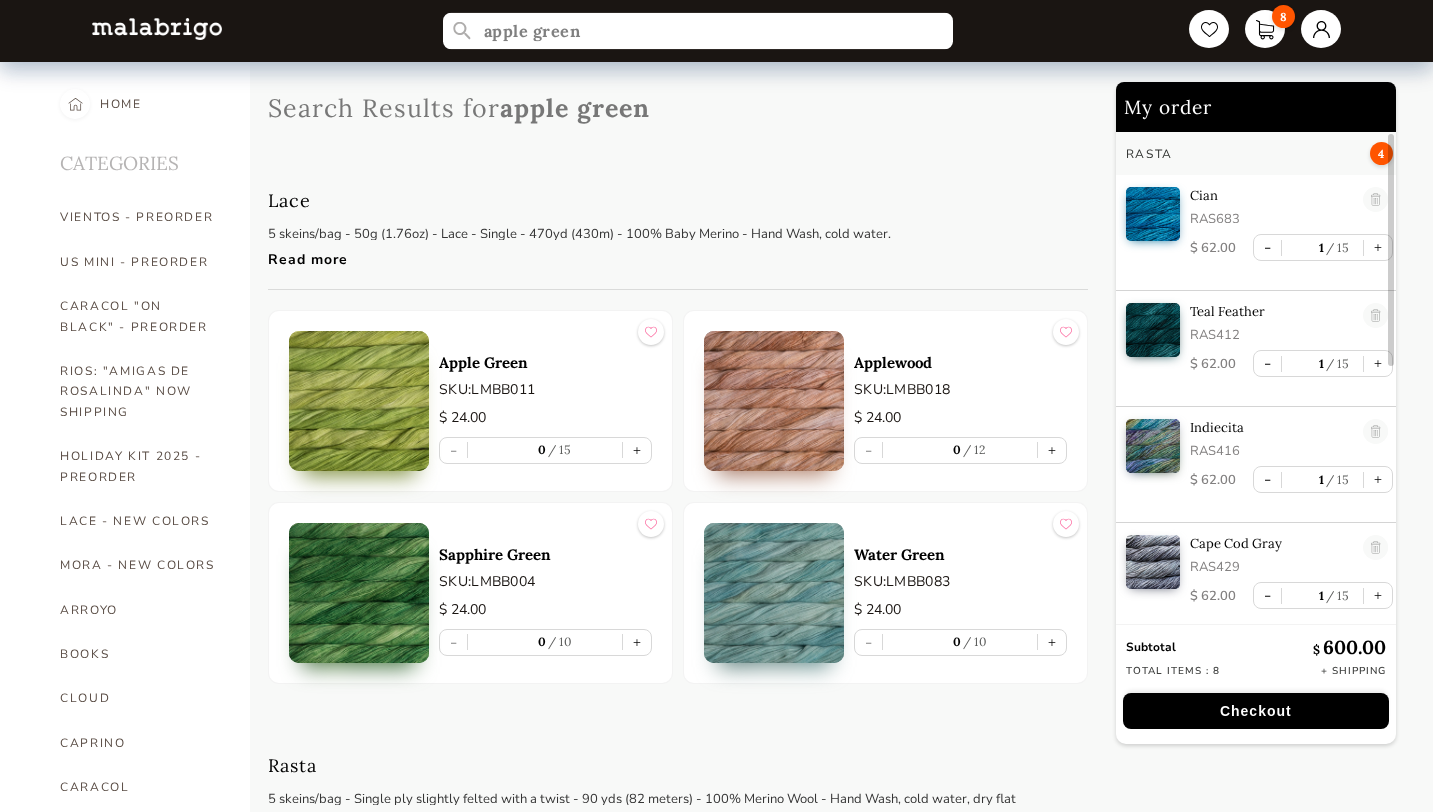 drag, startPoint x: 590, startPoint y: 34, endPoint x: 430, endPoint y: 34, distance: 160 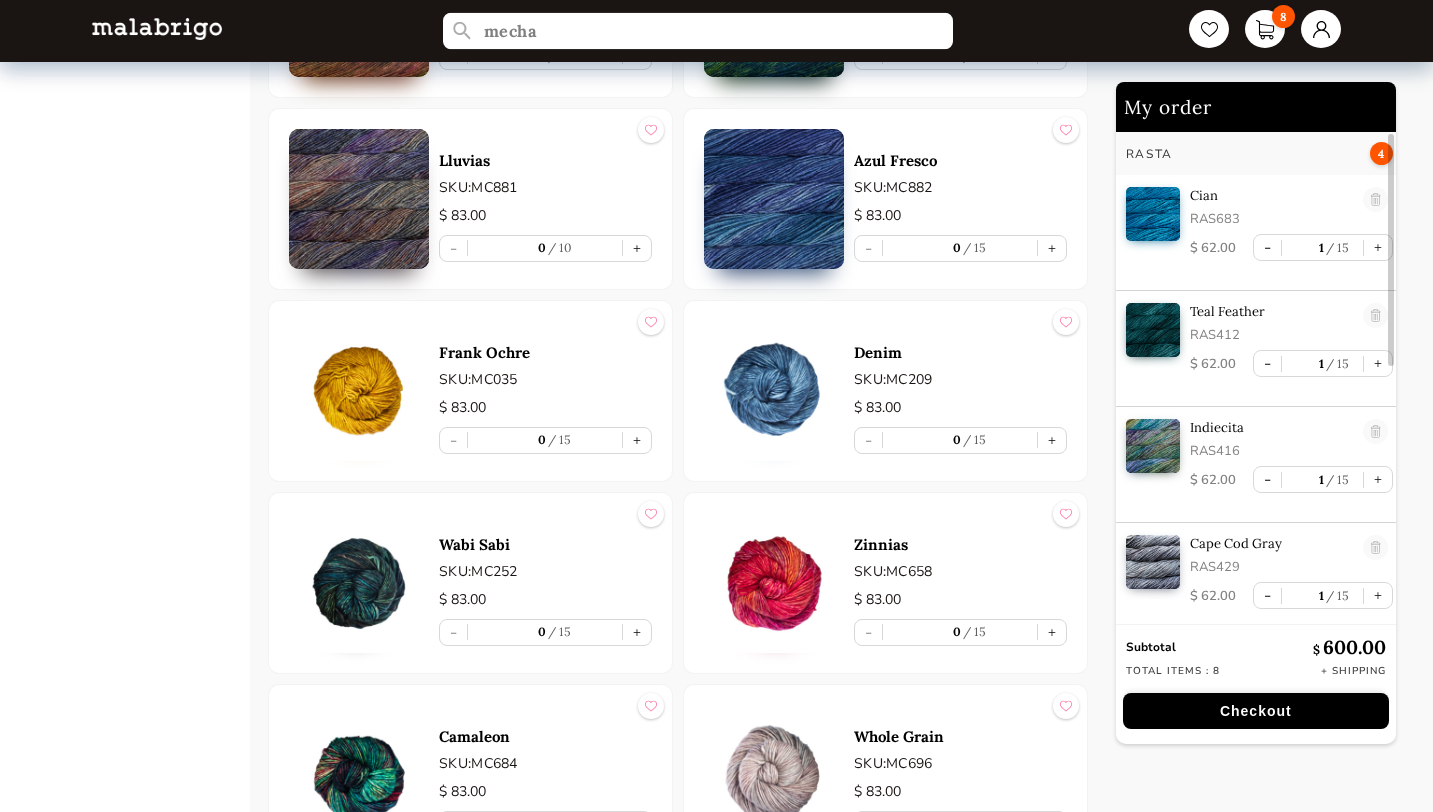 scroll, scrollTop: 3855, scrollLeft: 0, axis: vertical 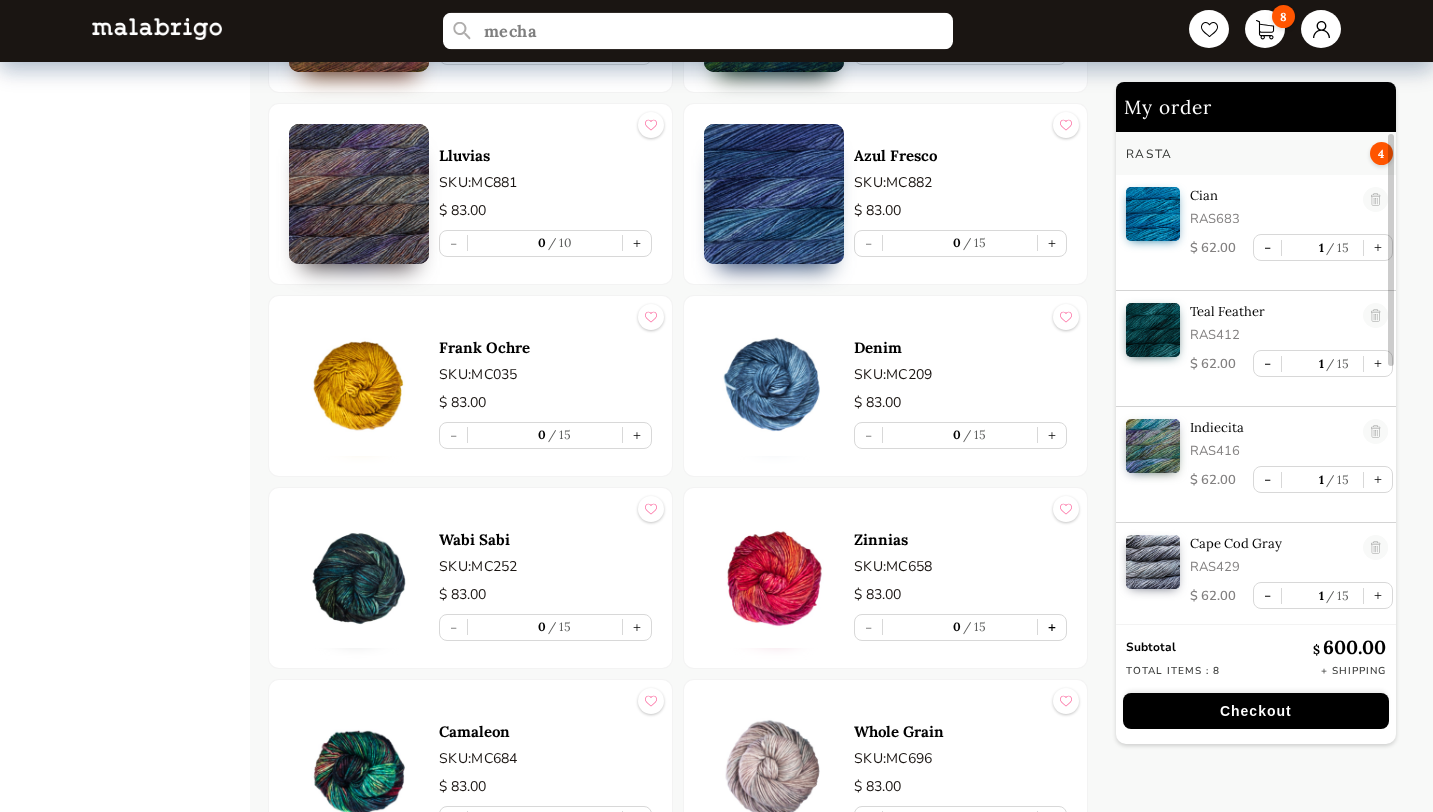 type on "mecha" 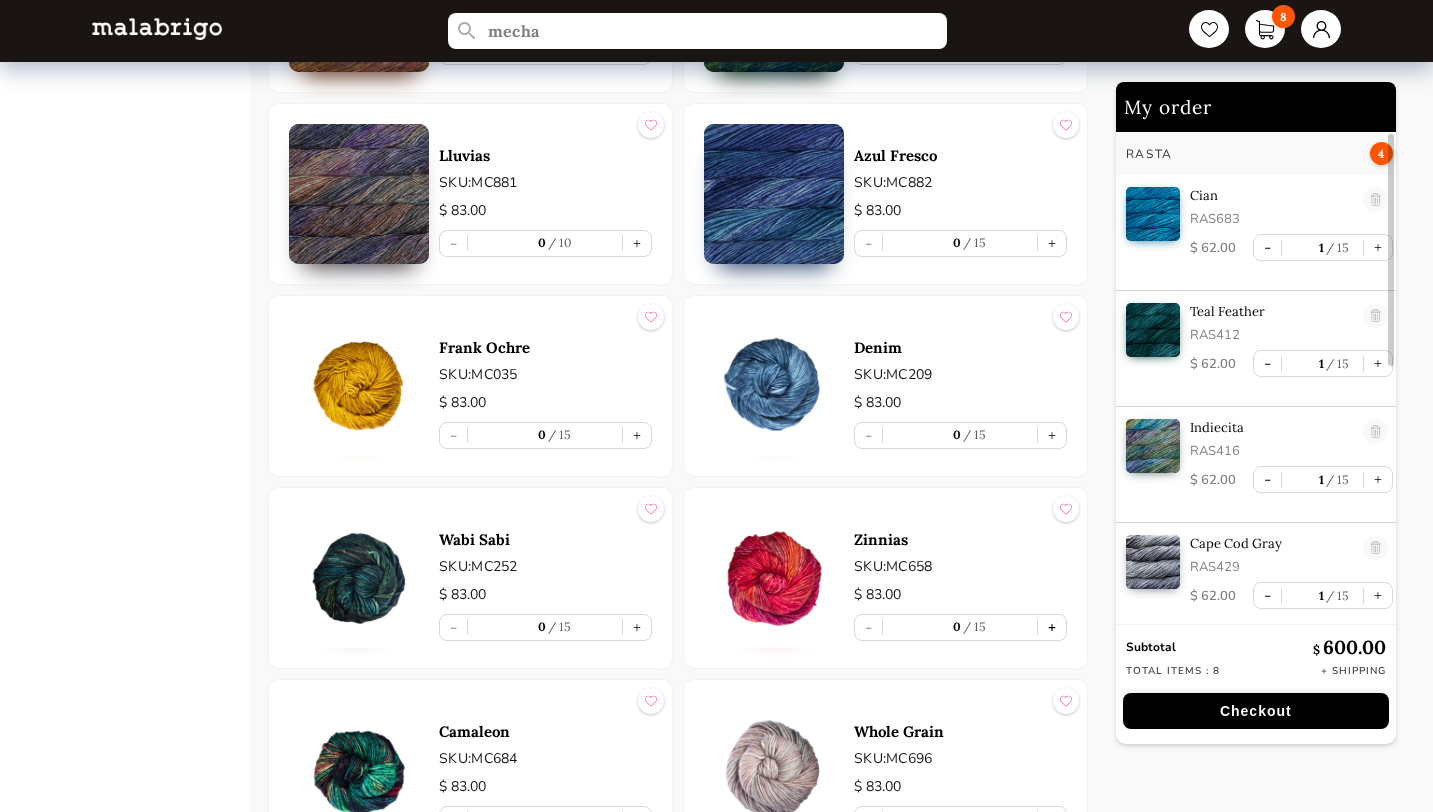 click on "+" at bounding box center [1052, 627] 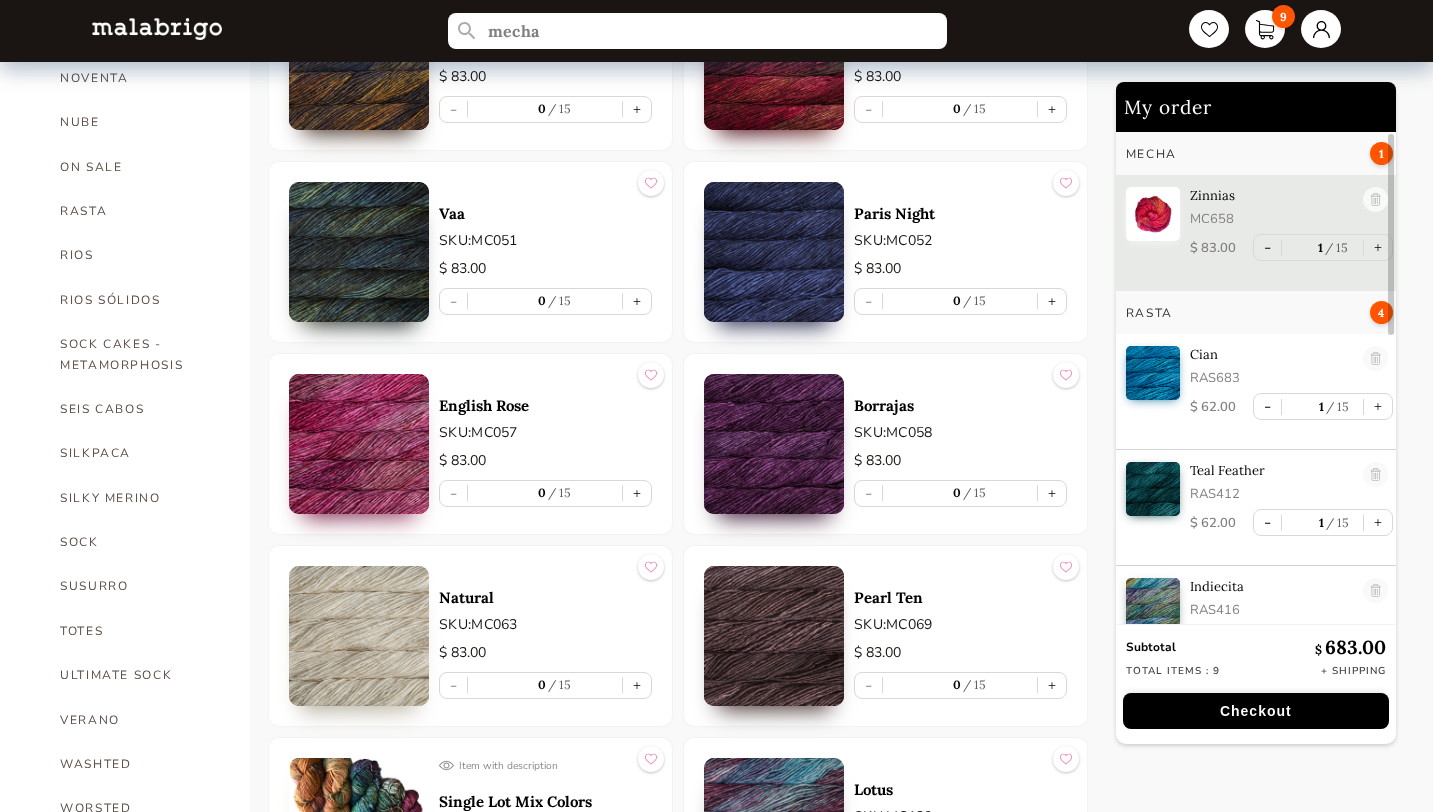 scroll, scrollTop: 1144, scrollLeft: 0, axis: vertical 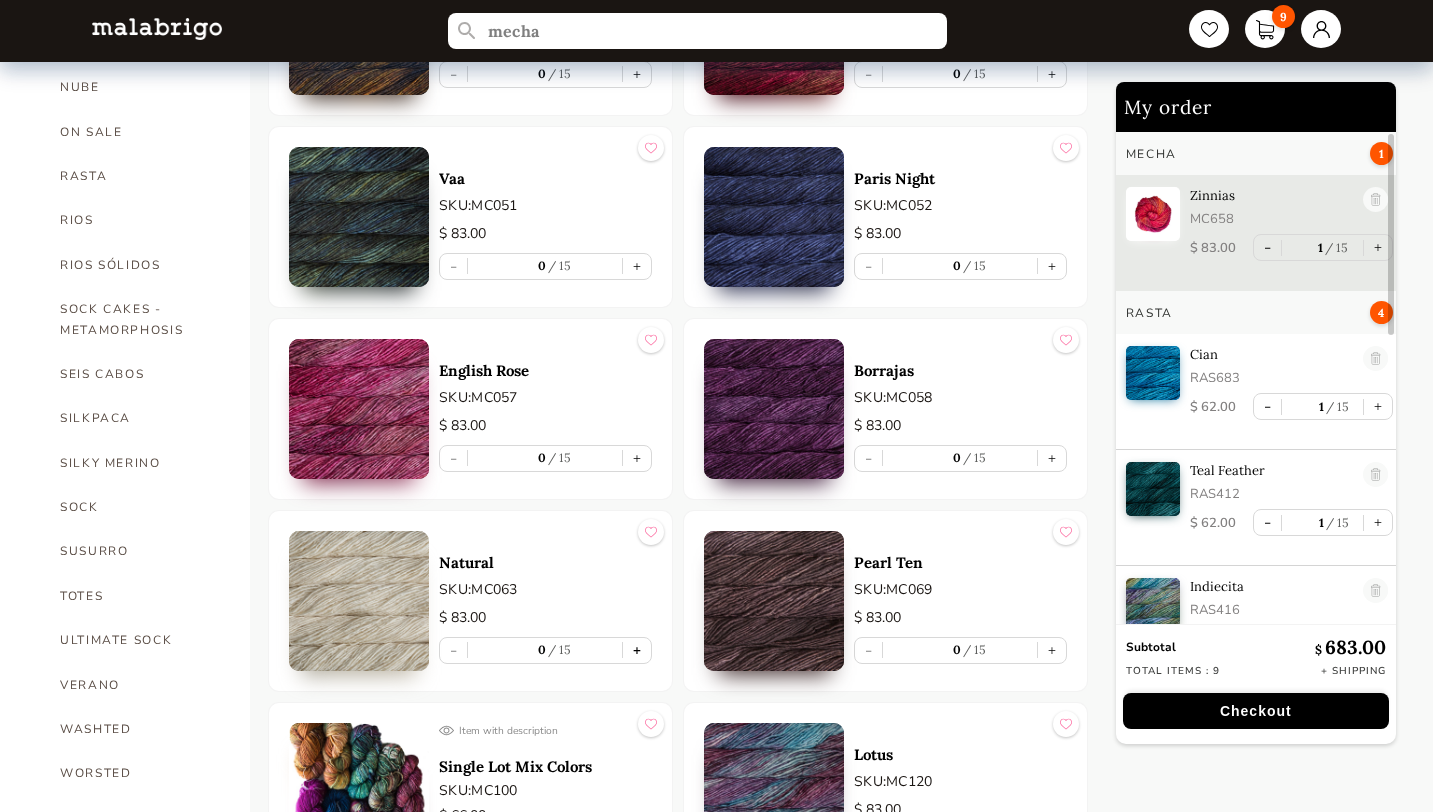 click on "+" at bounding box center (637, 650) 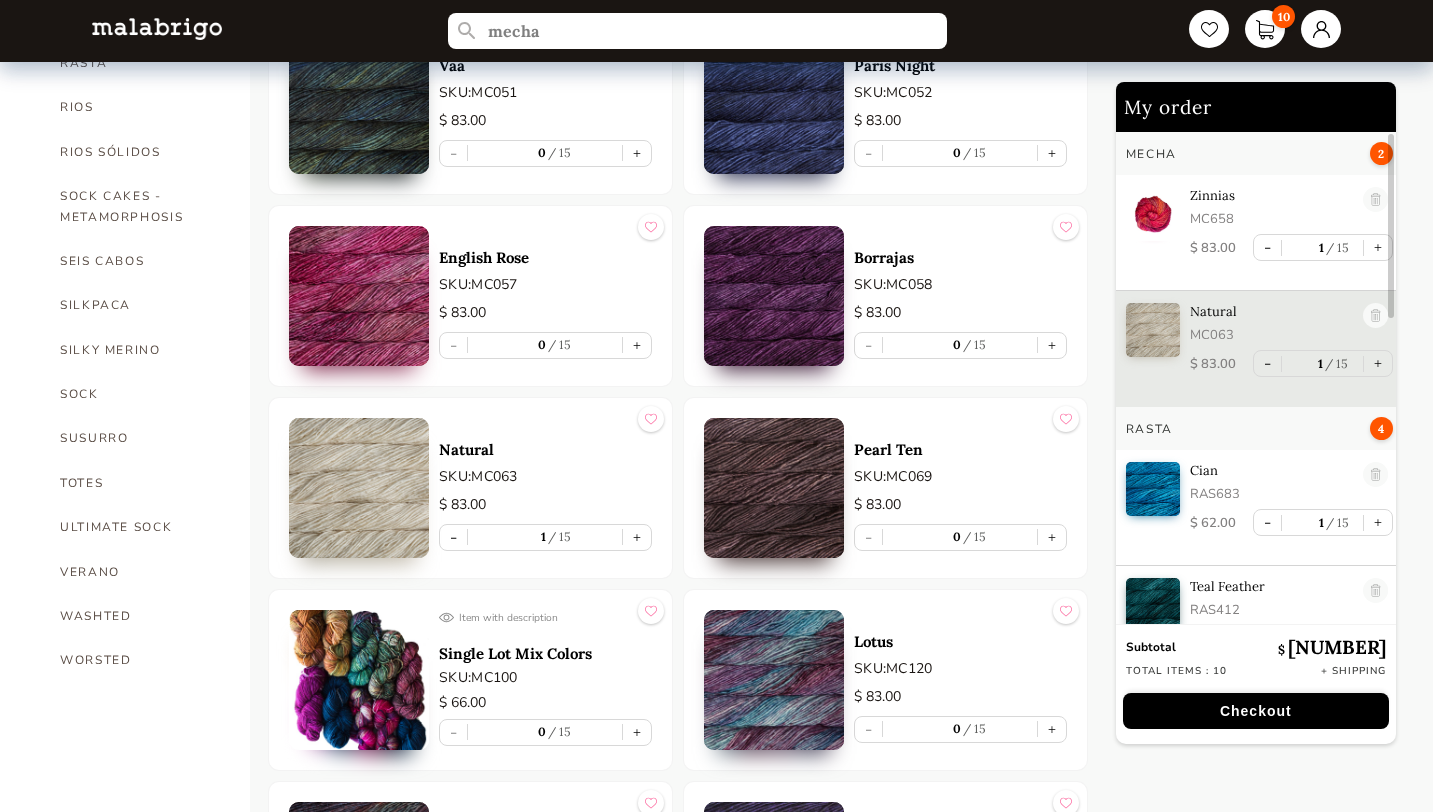 scroll, scrollTop: 1269, scrollLeft: 0, axis: vertical 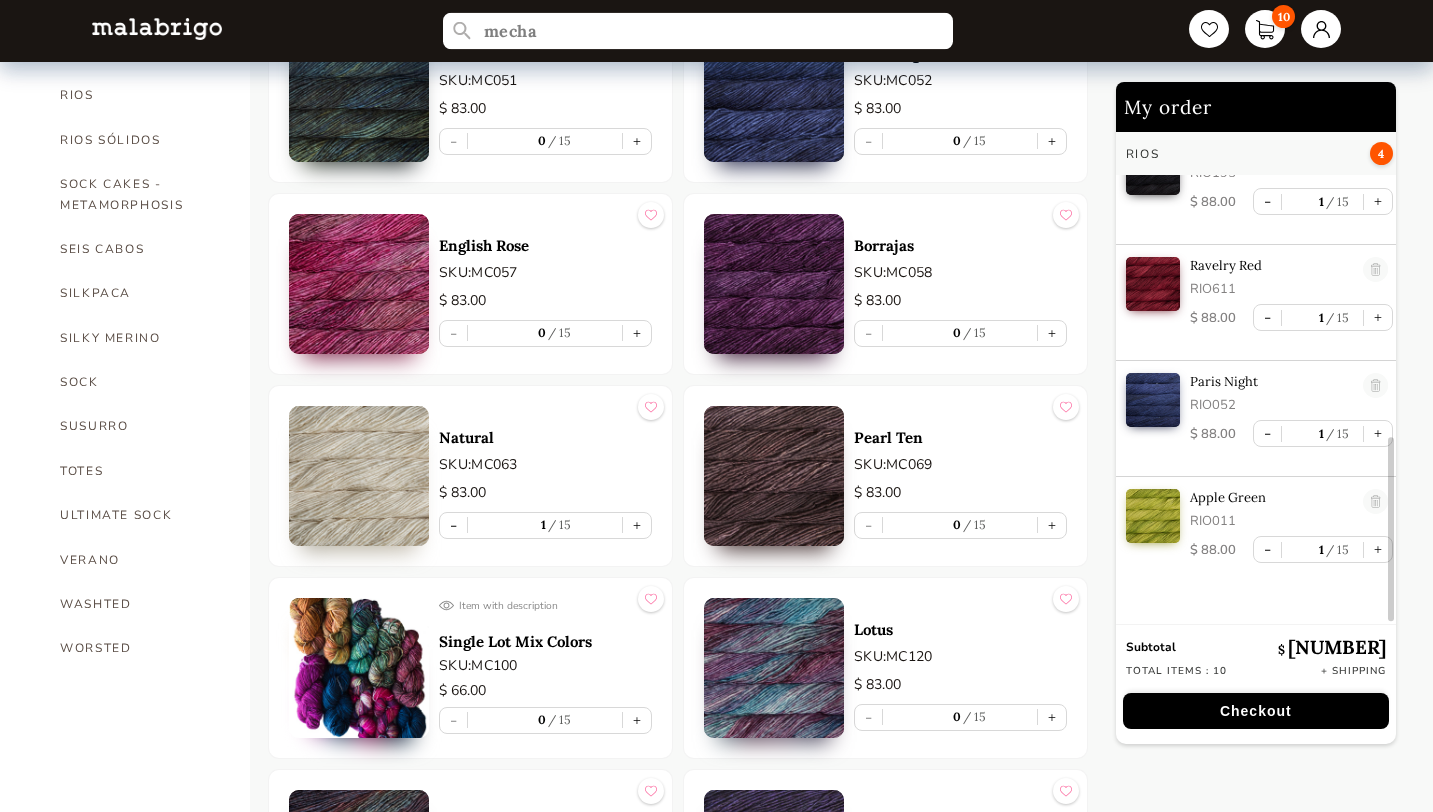 drag, startPoint x: 554, startPoint y: 31, endPoint x: 471, endPoint y: 30, distance: 83.00603 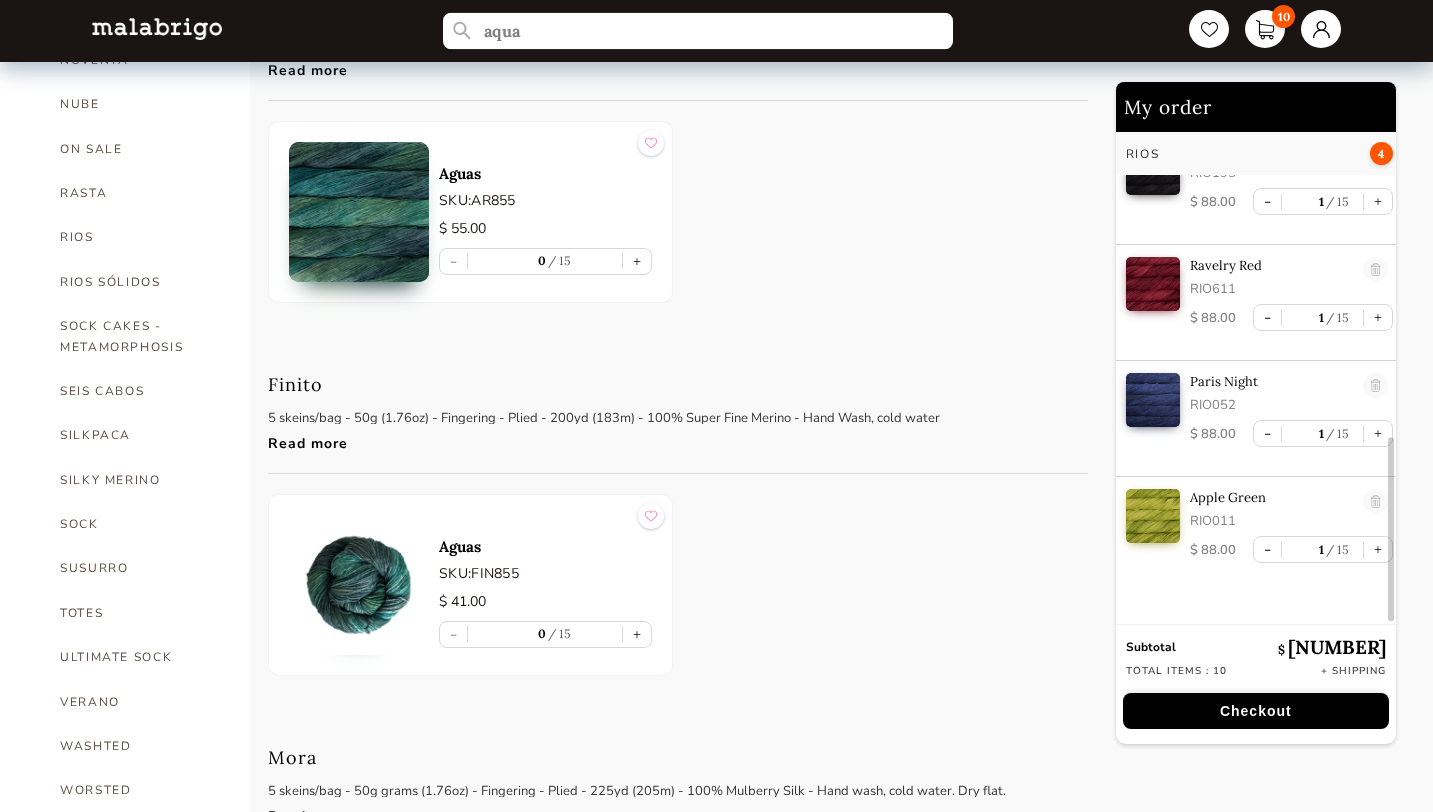 scroll, scrollTop: 1269, scrollLeft: 0, axis: vertical 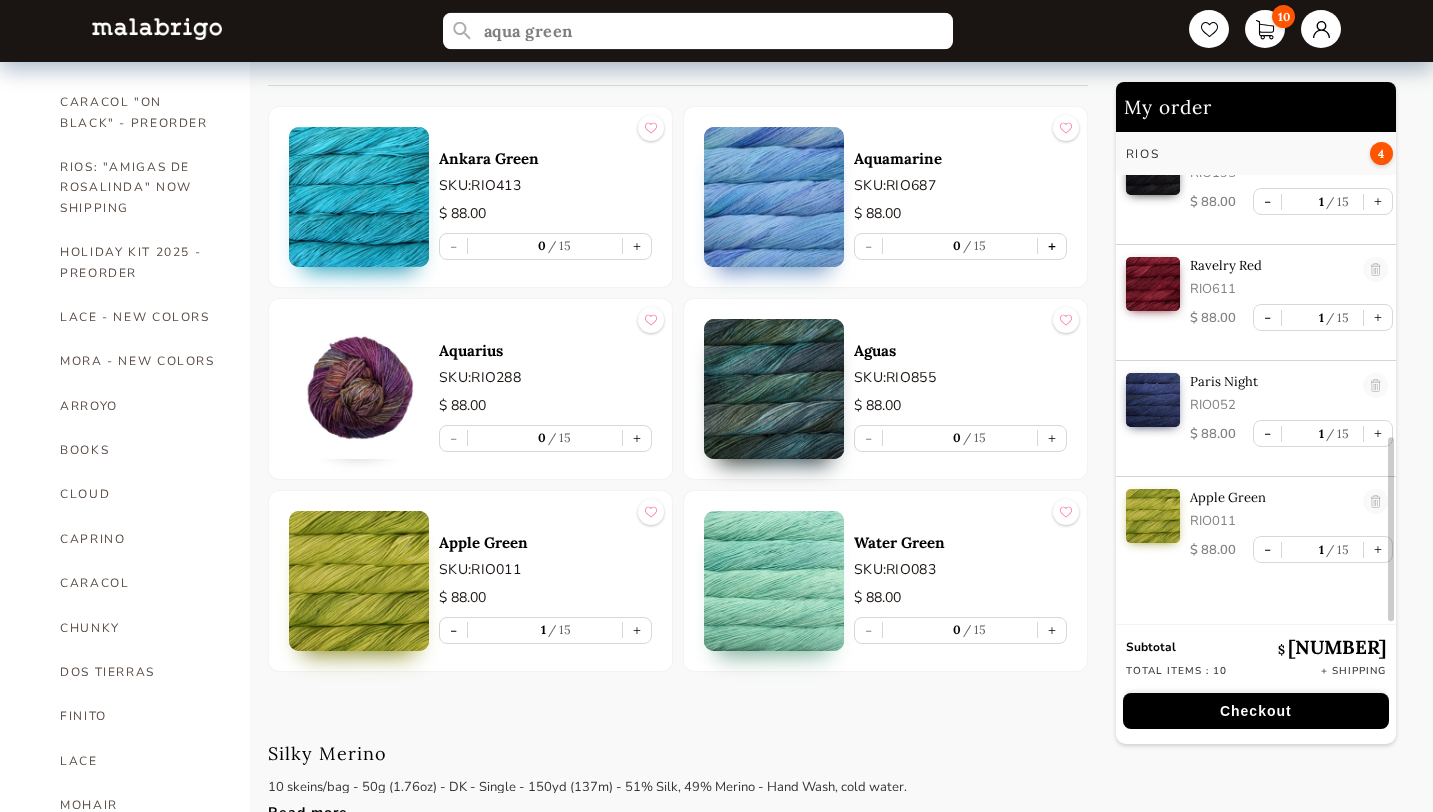 type on "aqua green" 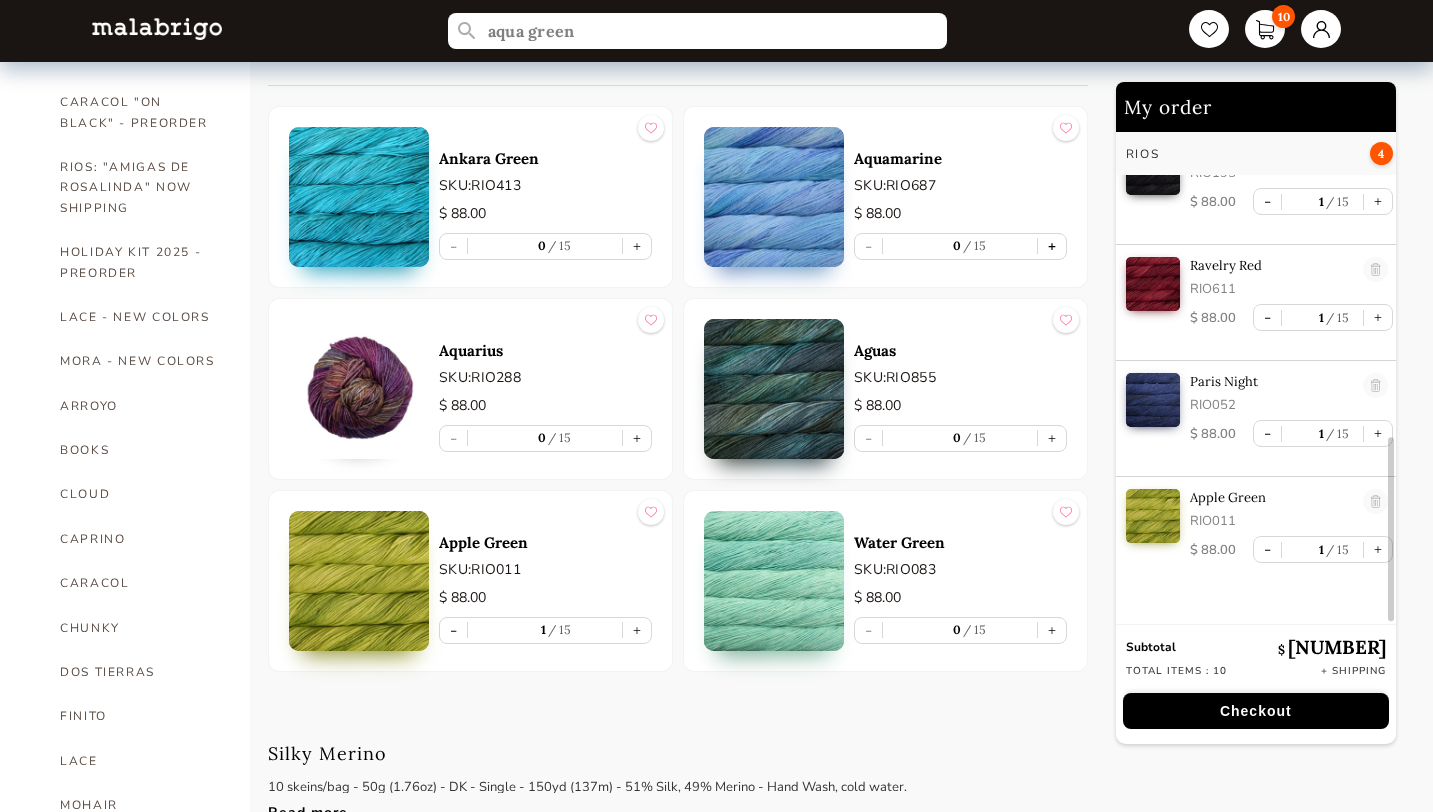 click on "+" at bounding box center (1052, 246) 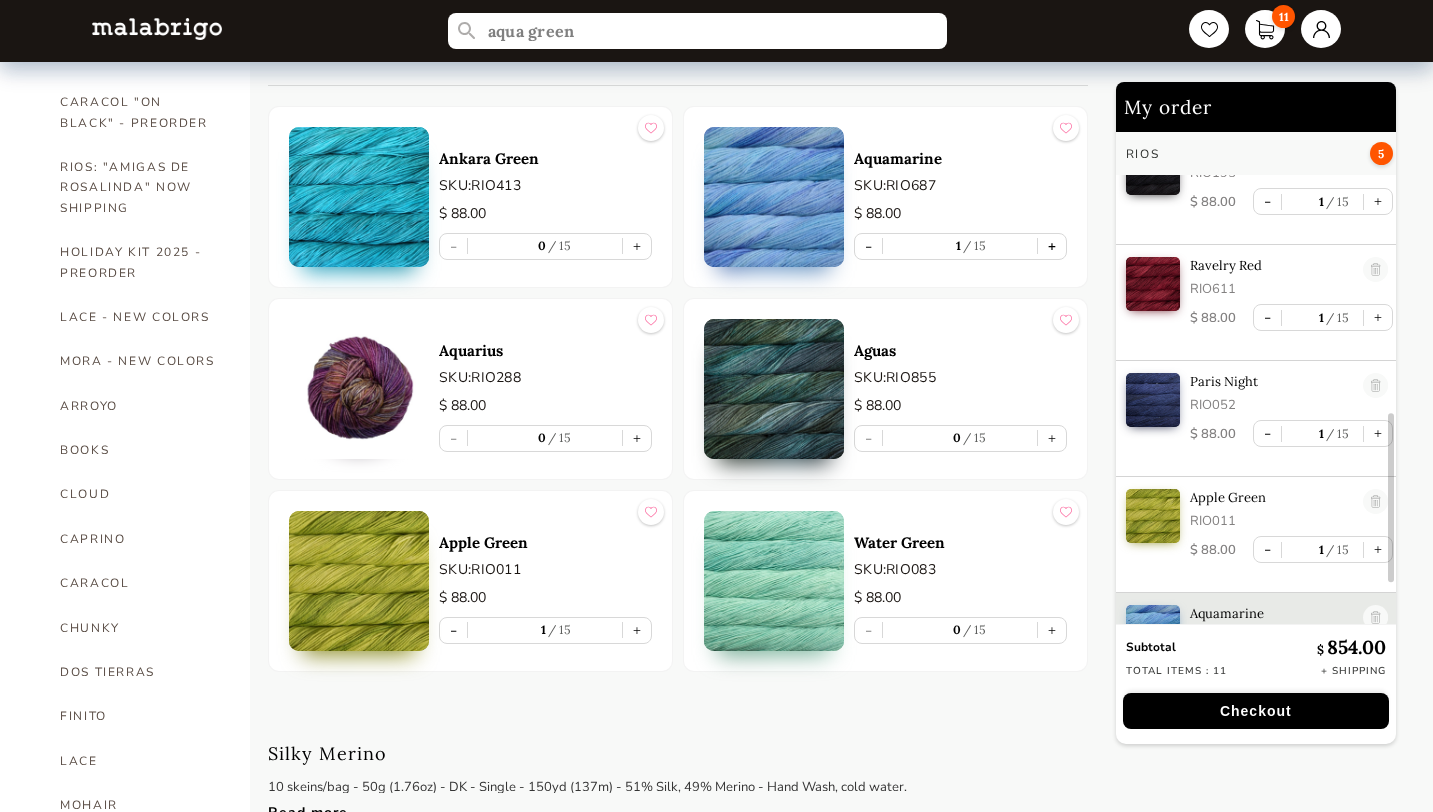 scroll, scrollTop: 872, scrollLeft: 0, axis: vertical 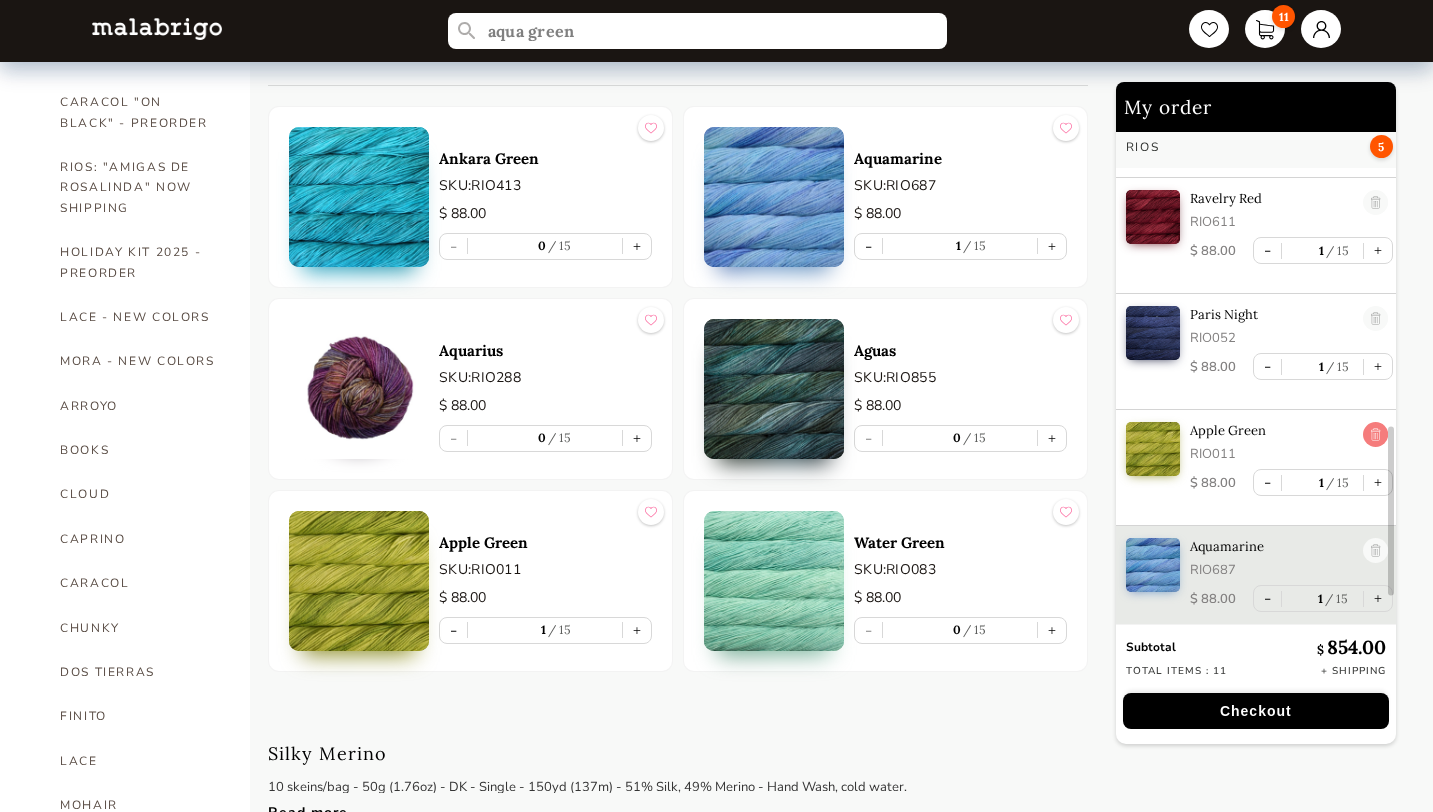 click at bounding box center (1375, 435) 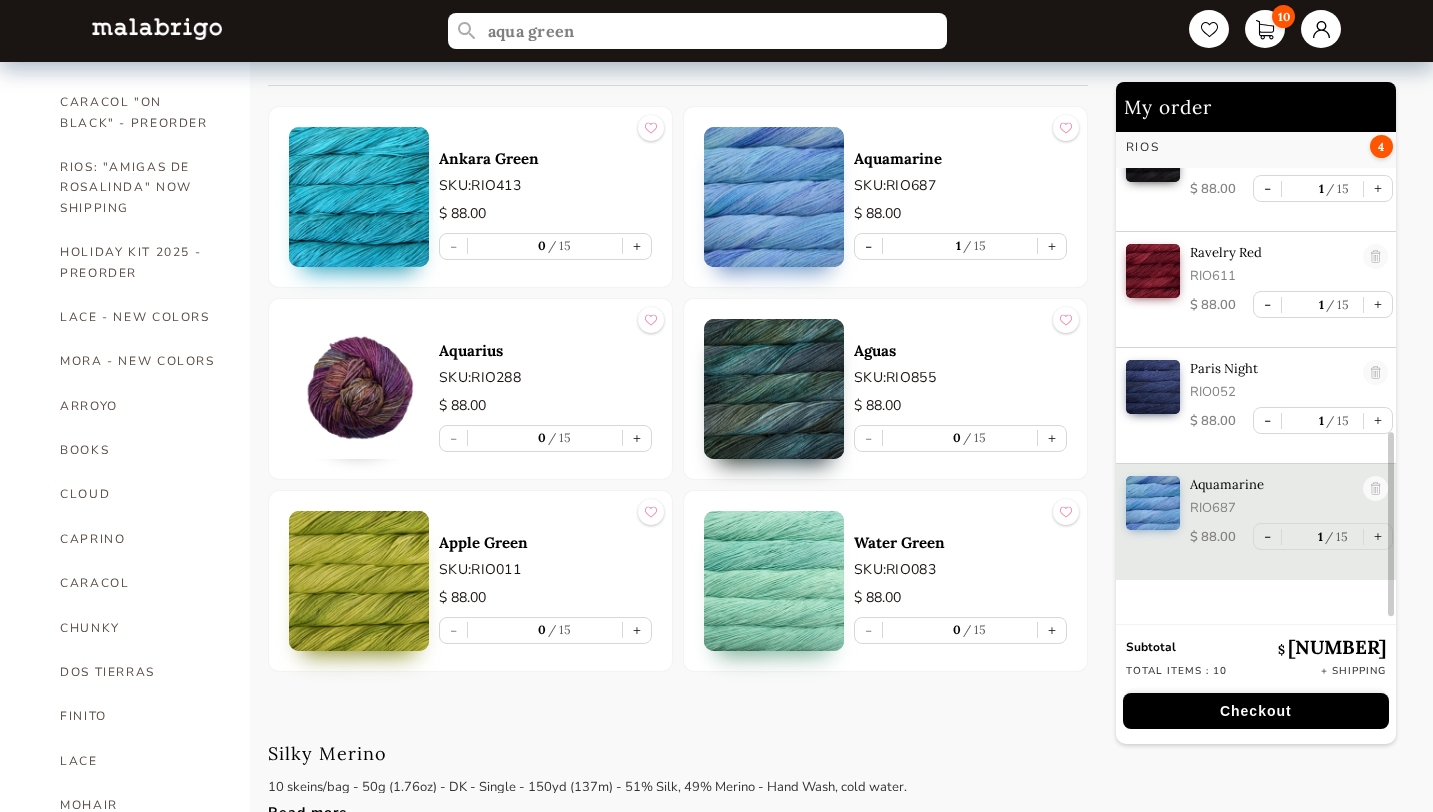 scroll, scrollTop: 833, scrollLeft: 0, axis: vertical 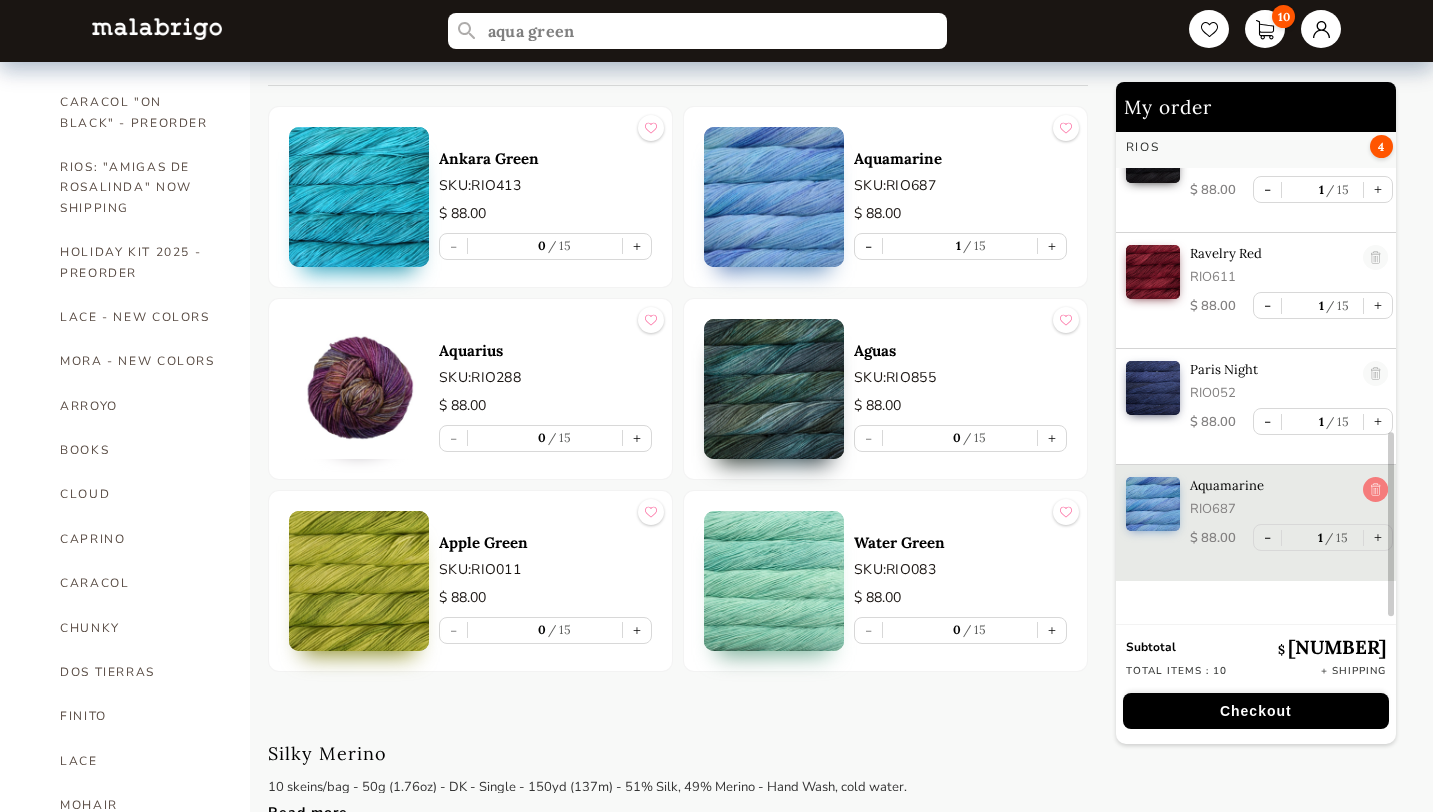 click at bounding box center (1375, 490) 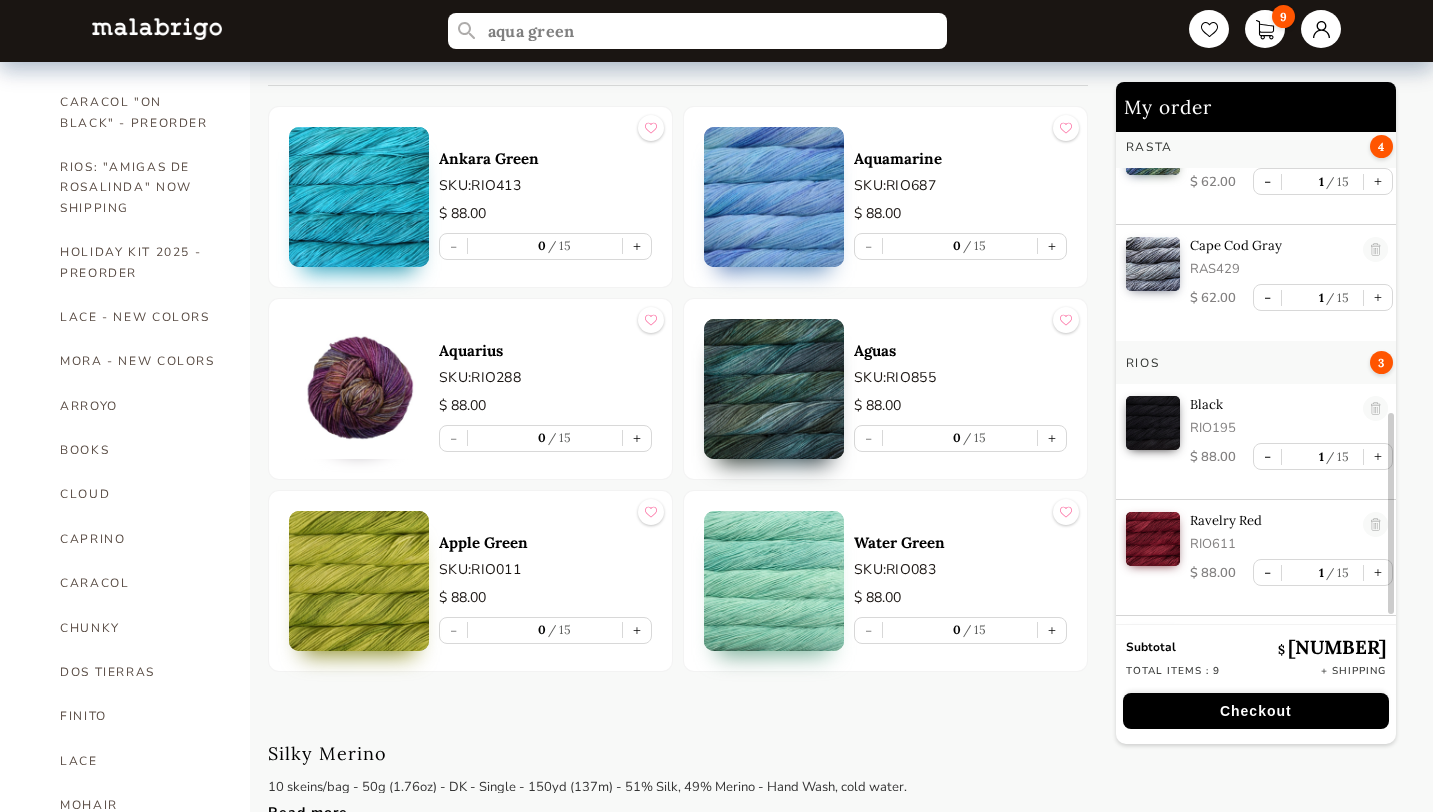 scroll, scrollTop: 717, scrollLeft: 0, axis: vertical 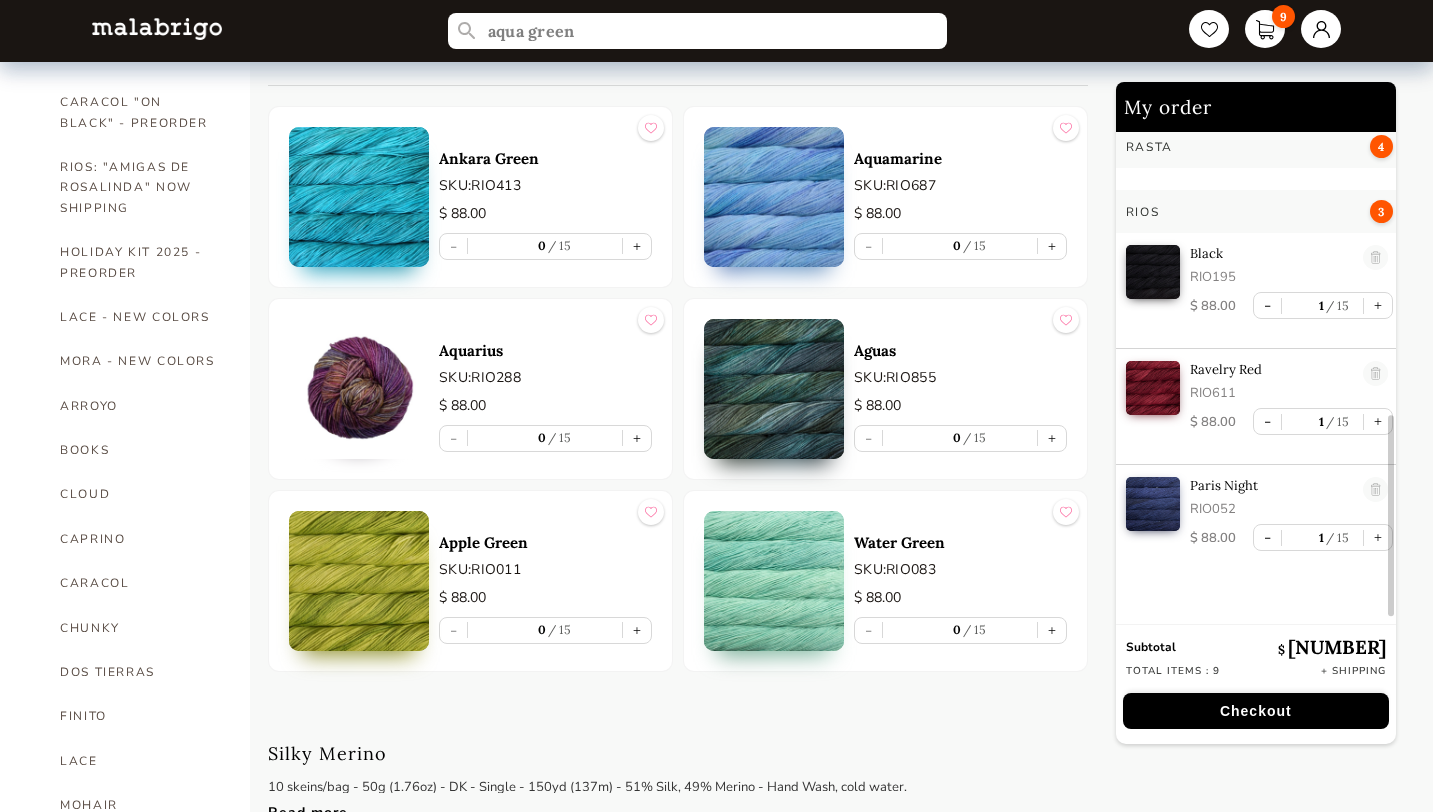 click on "Checkout" at bounding box center [1256, 711] 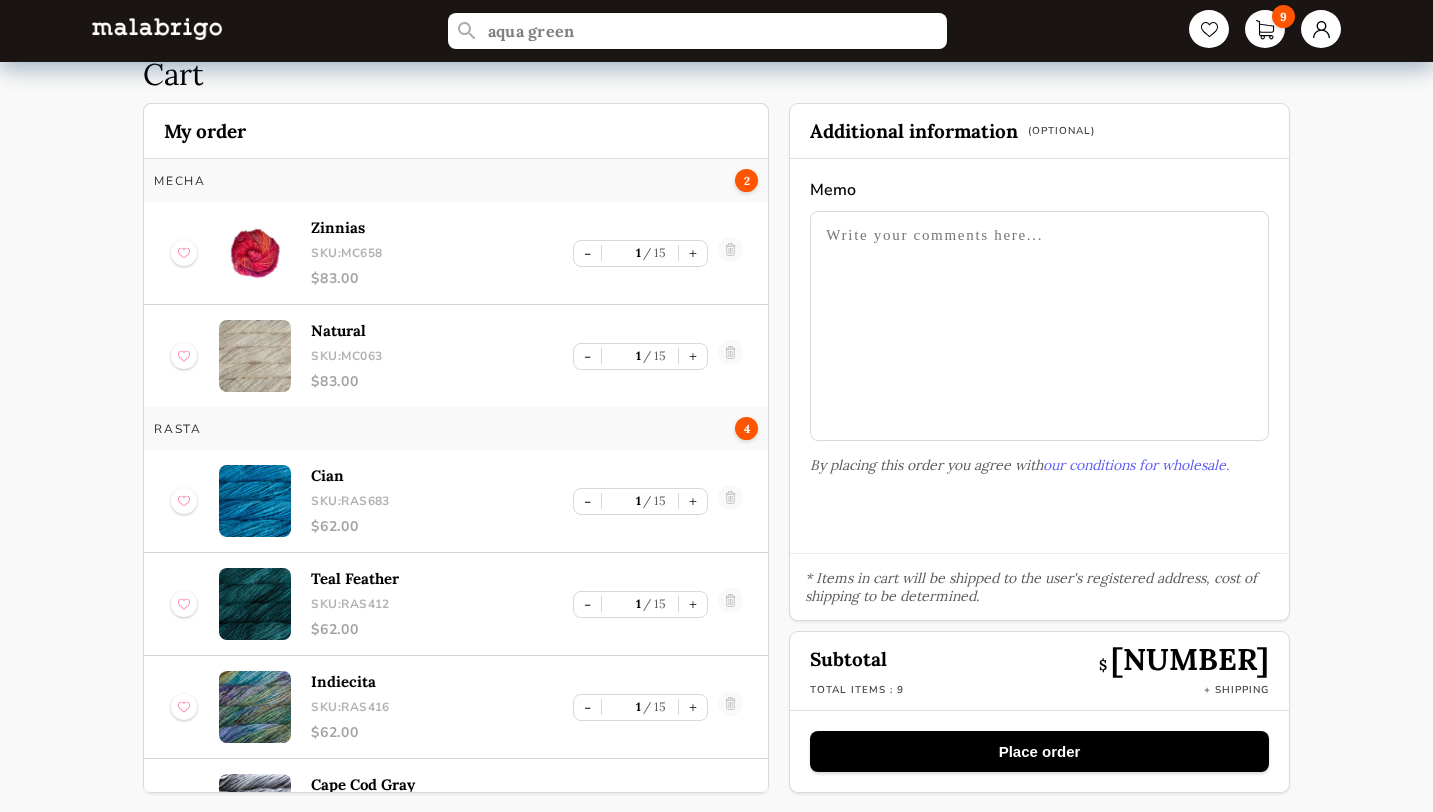 click at bounding box center (1039, 326) 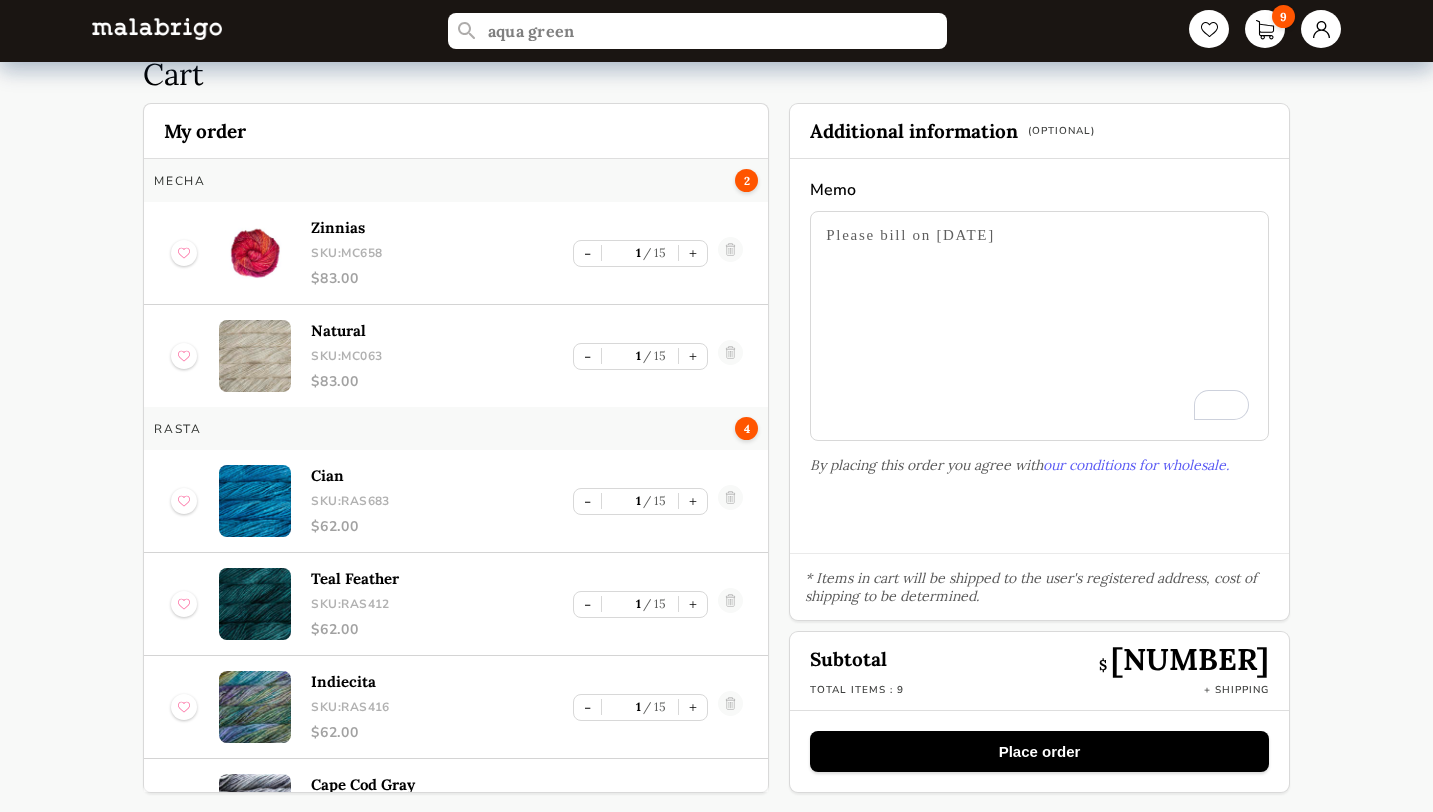 type on "Please bill on [DATE]" 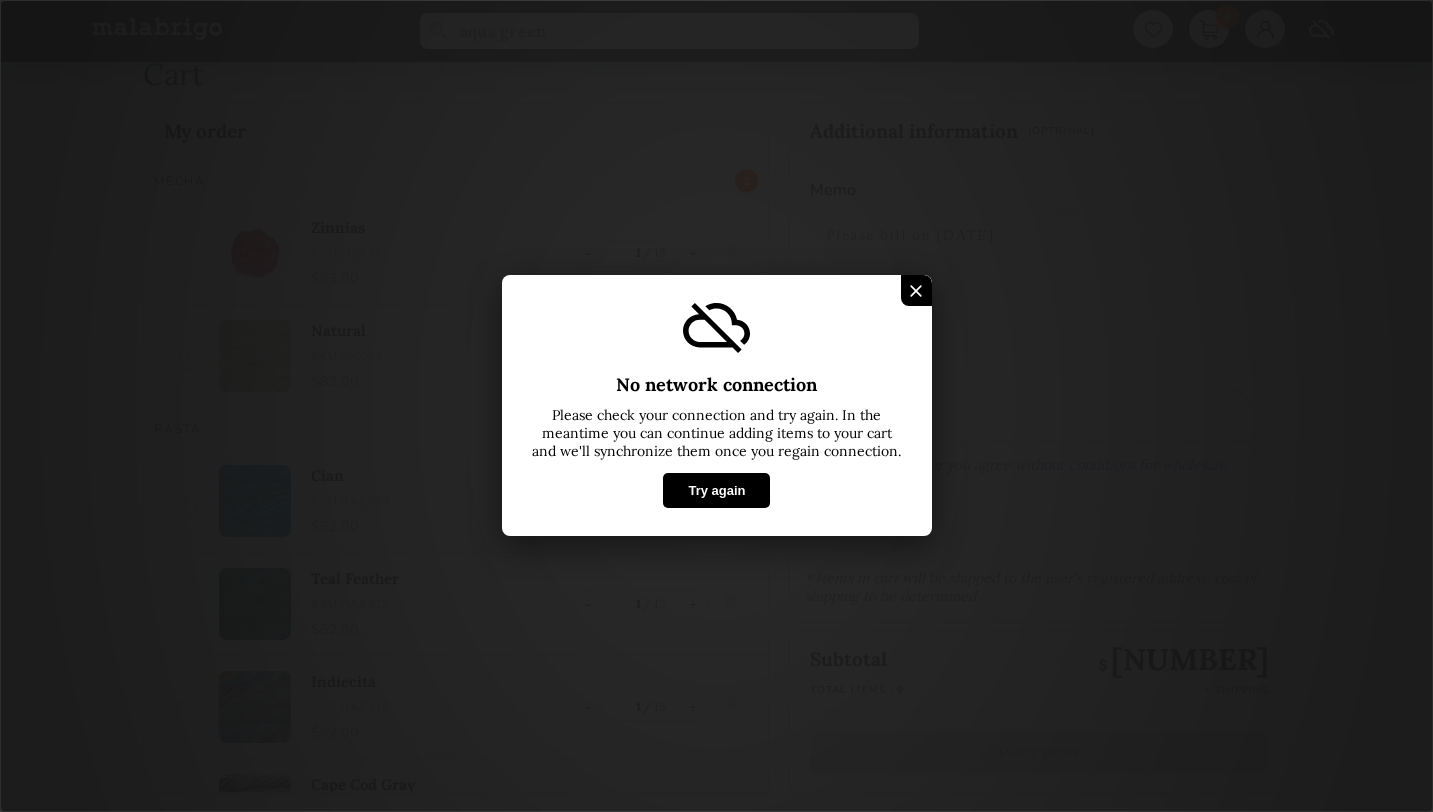 click on "Try again" at bounding box center [716, 491] 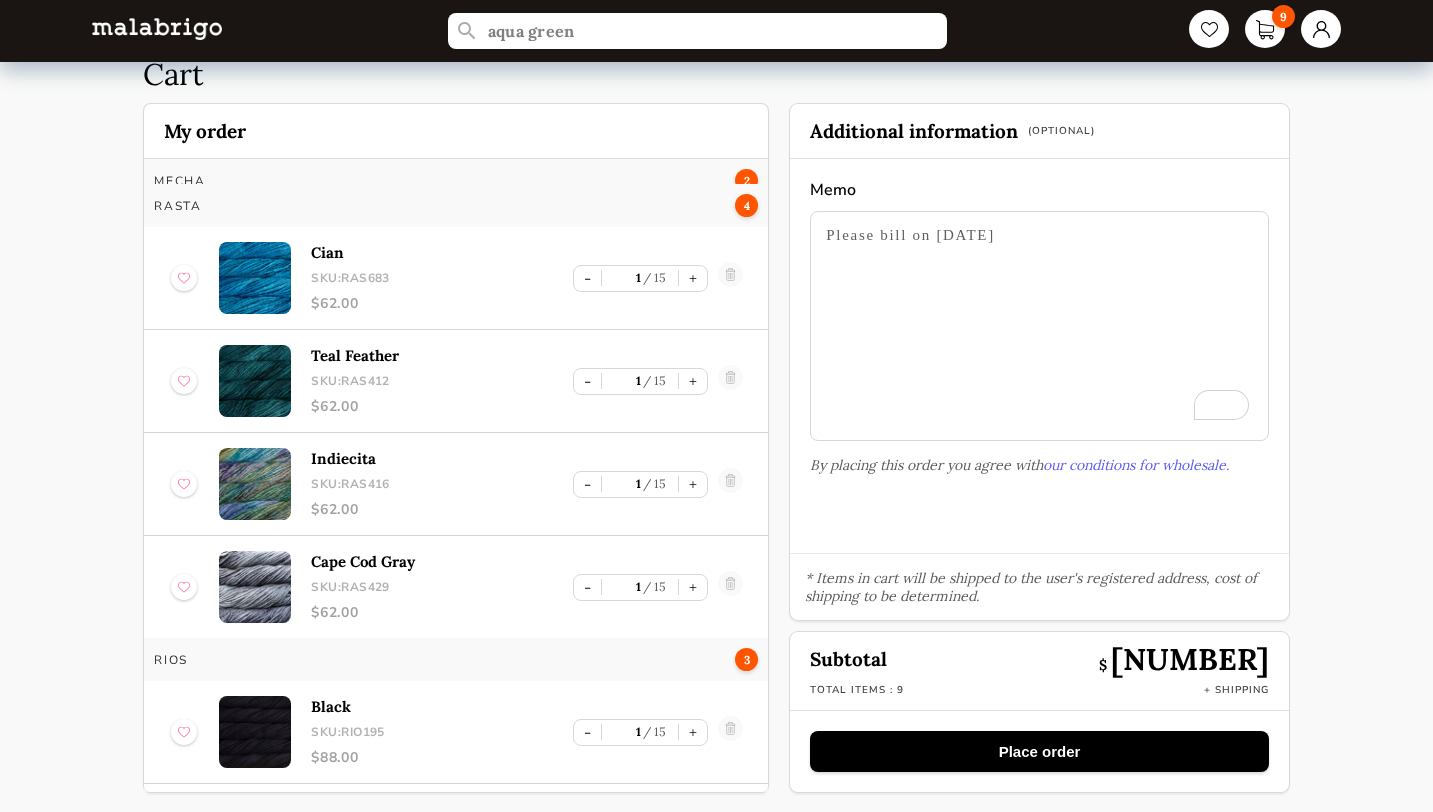 scroll, scrollTop: 227, scrollLeft: 0, axis: vertical 